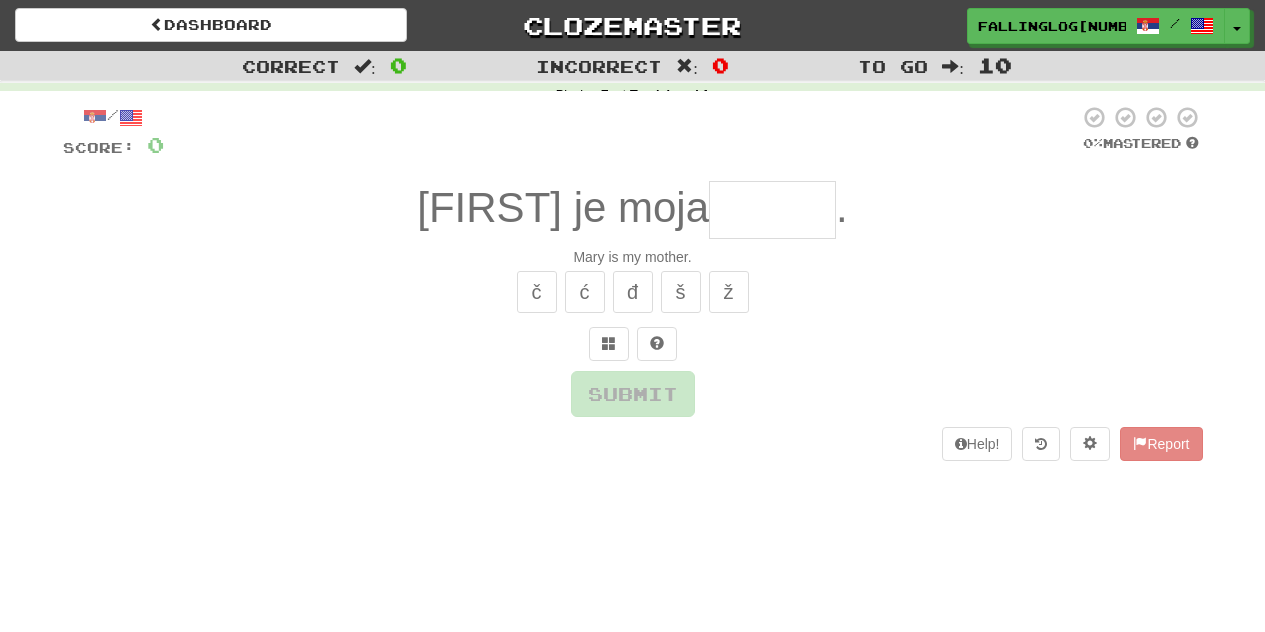 scroll, scrollTop: 0, scrollLeft: 0, axis: both 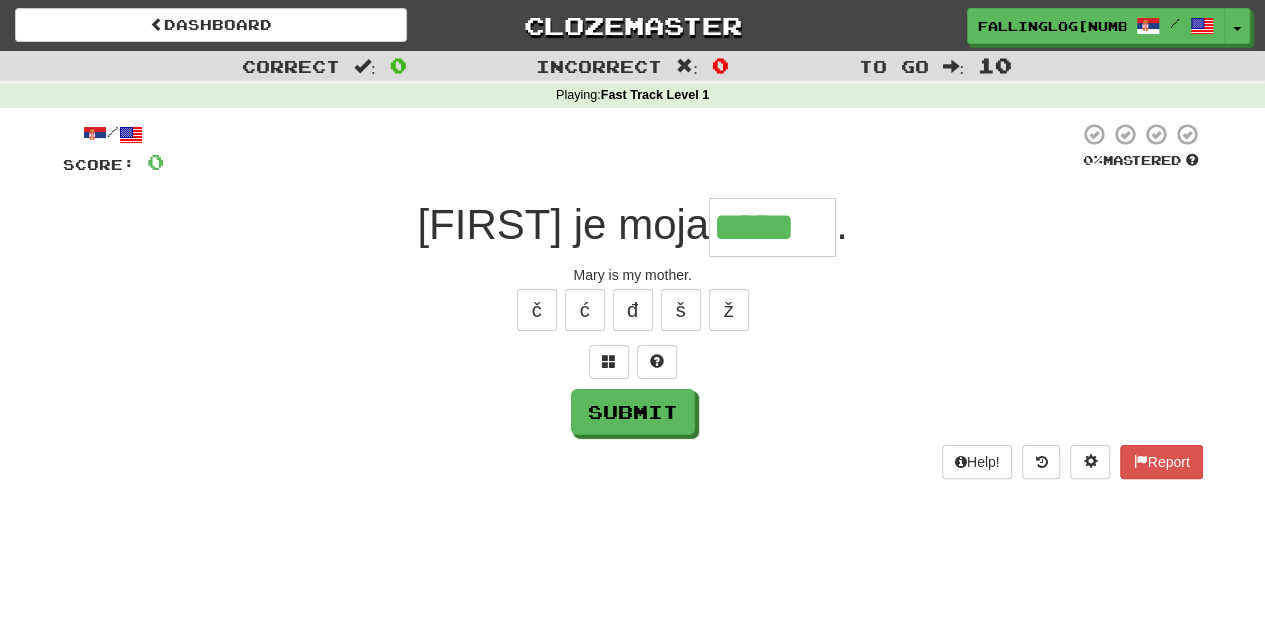 type on "****" 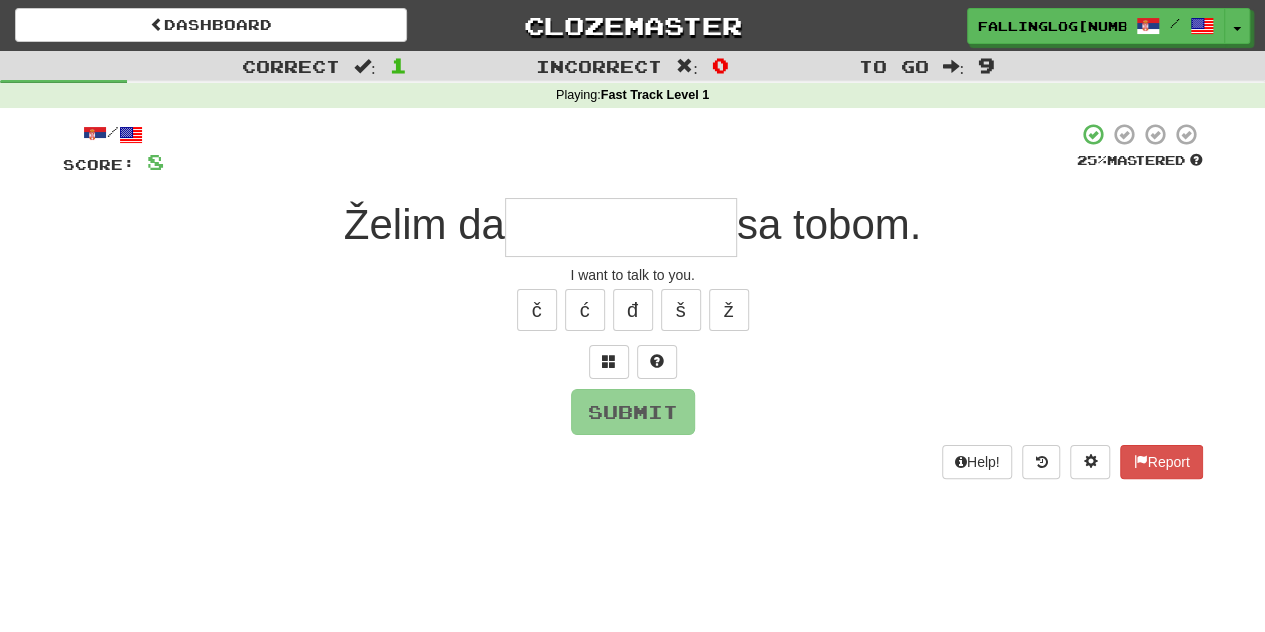 type on "*" 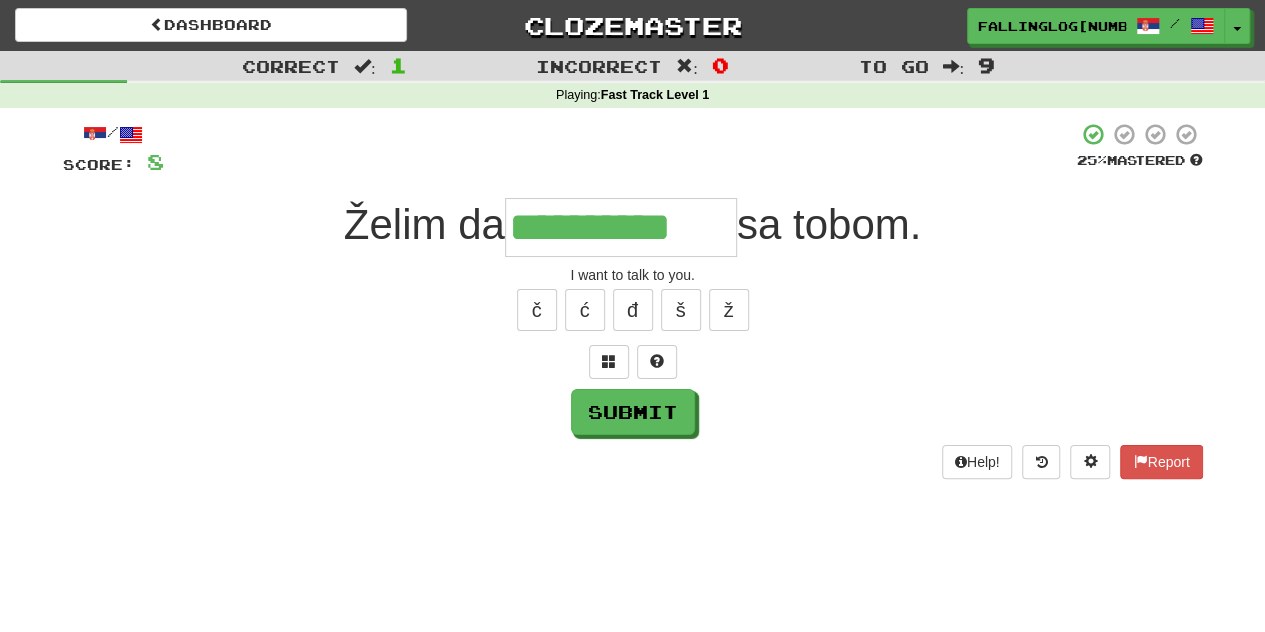 type on "**********" 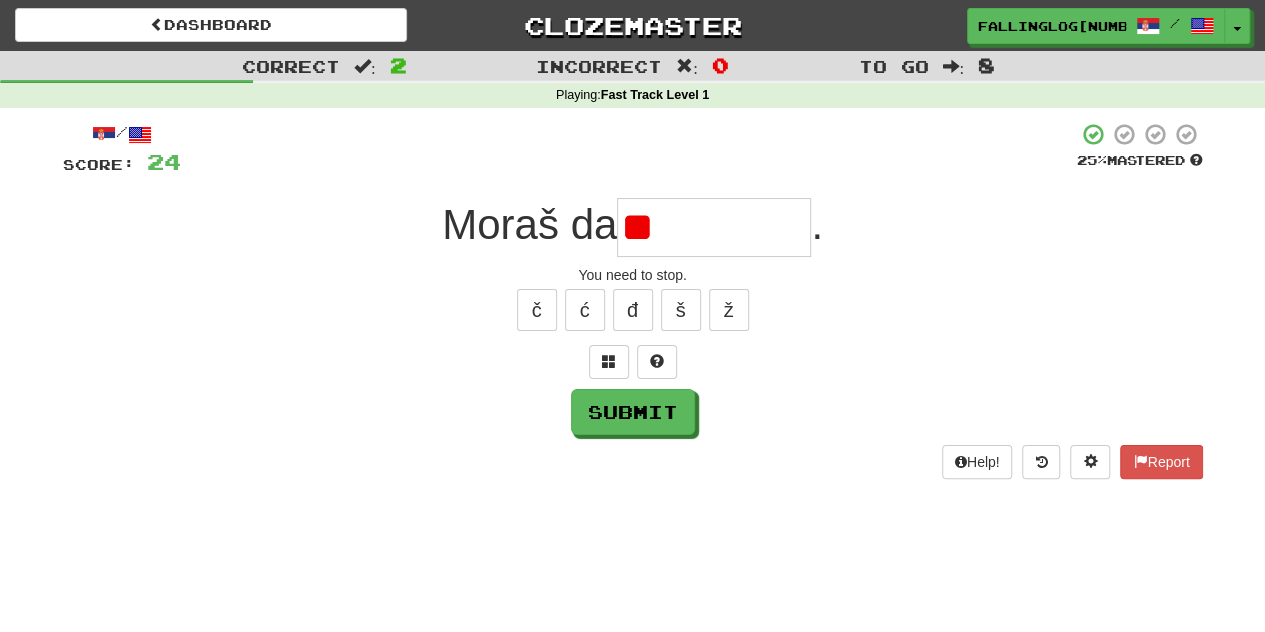 type on "*" 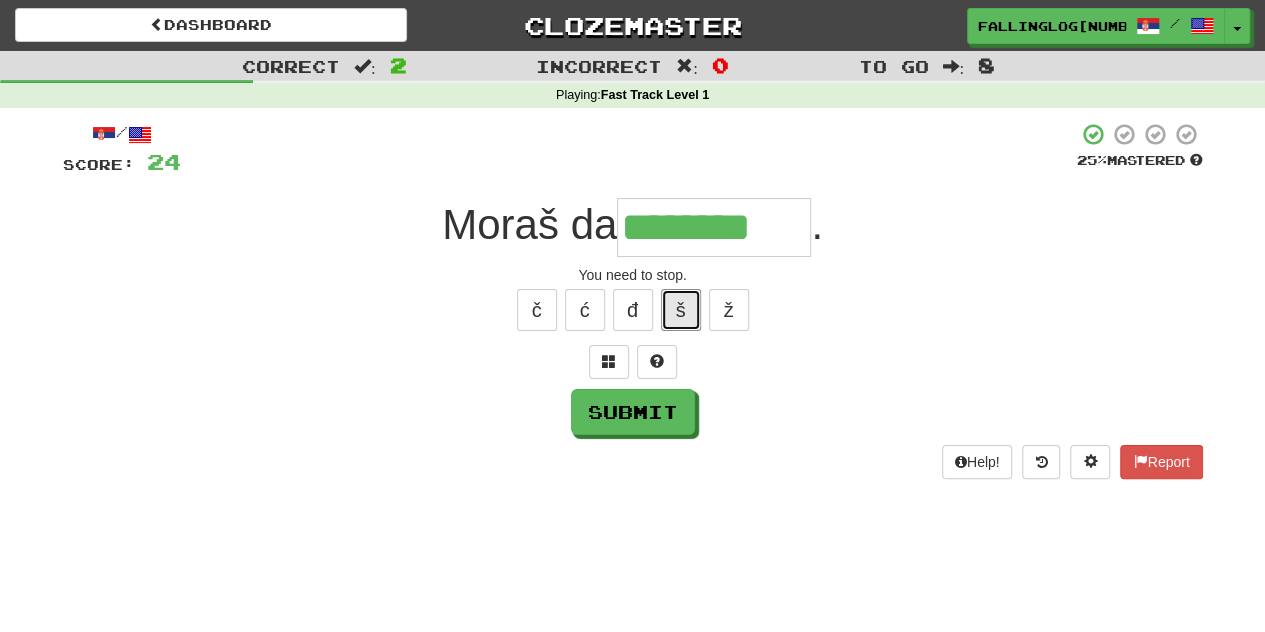 click on "š" at bounding box center (681, 310) 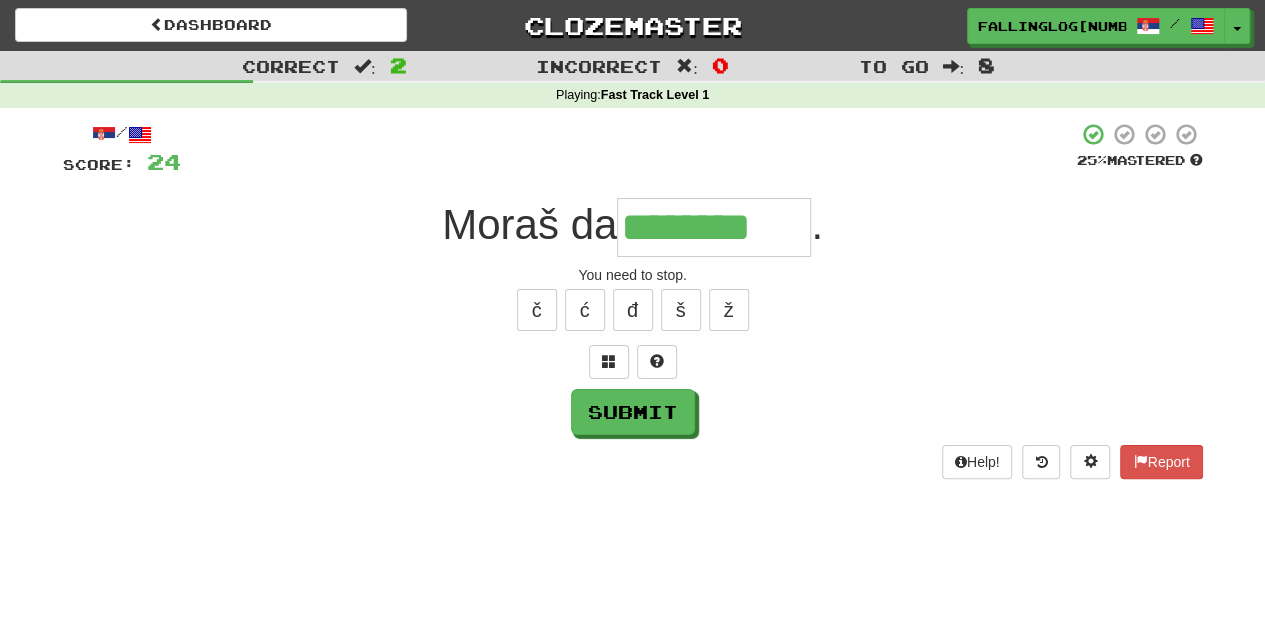 type on "*********" 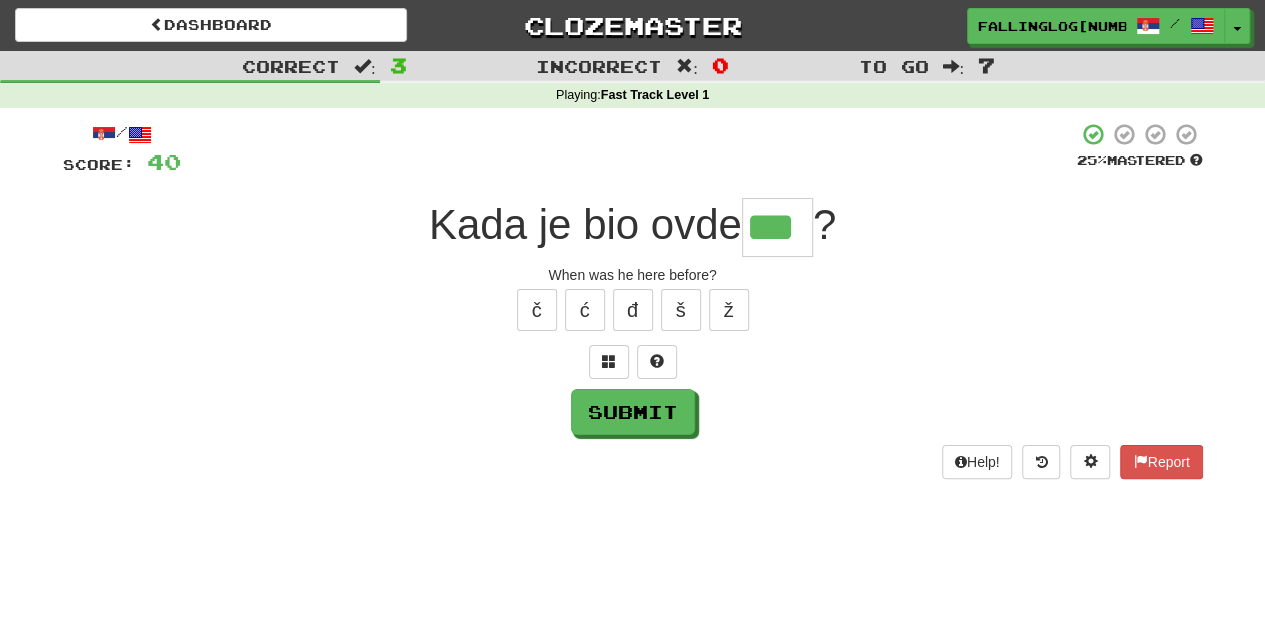 type on "***" 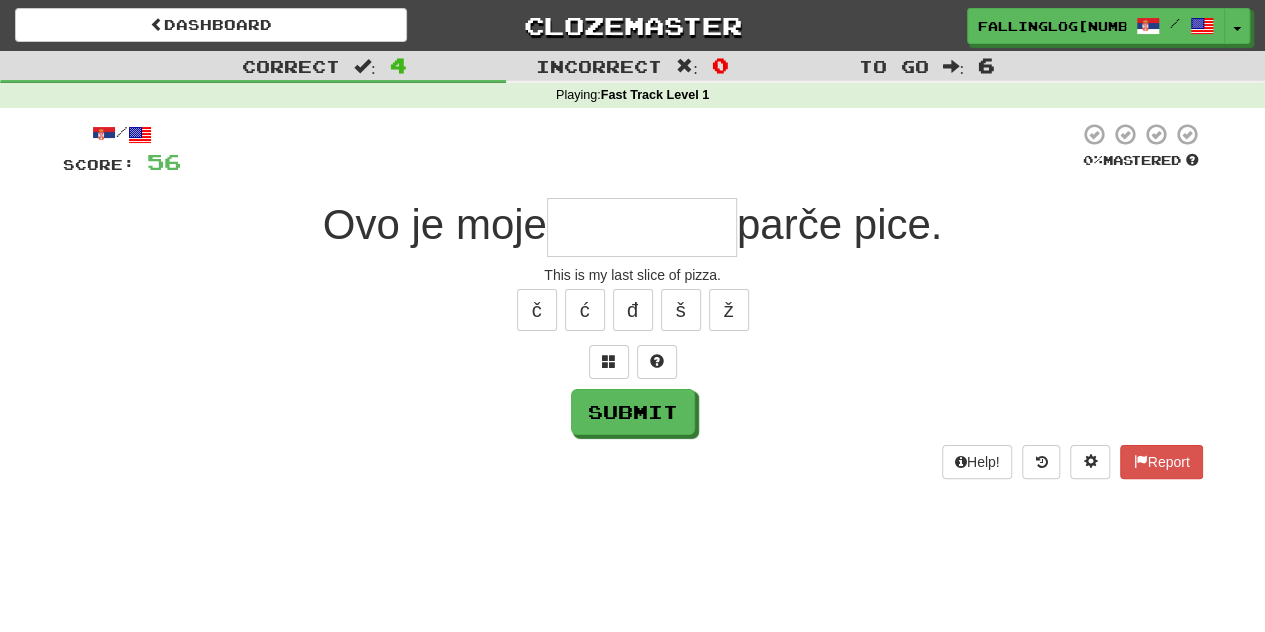 type on "*" 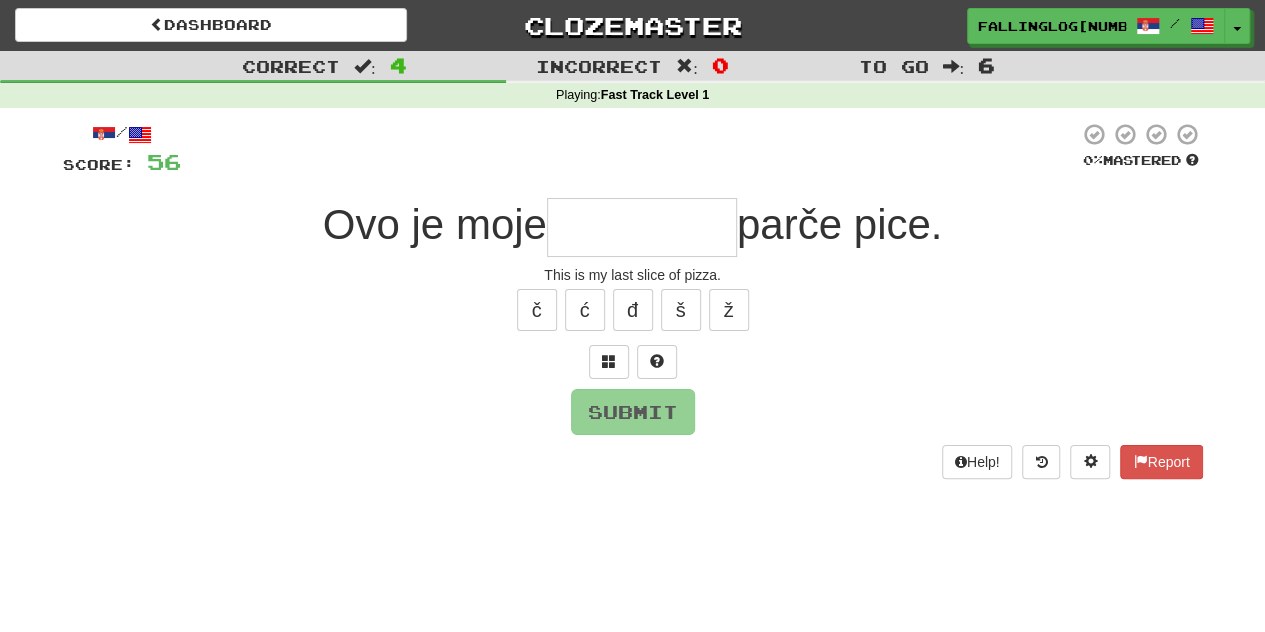 type on "*" 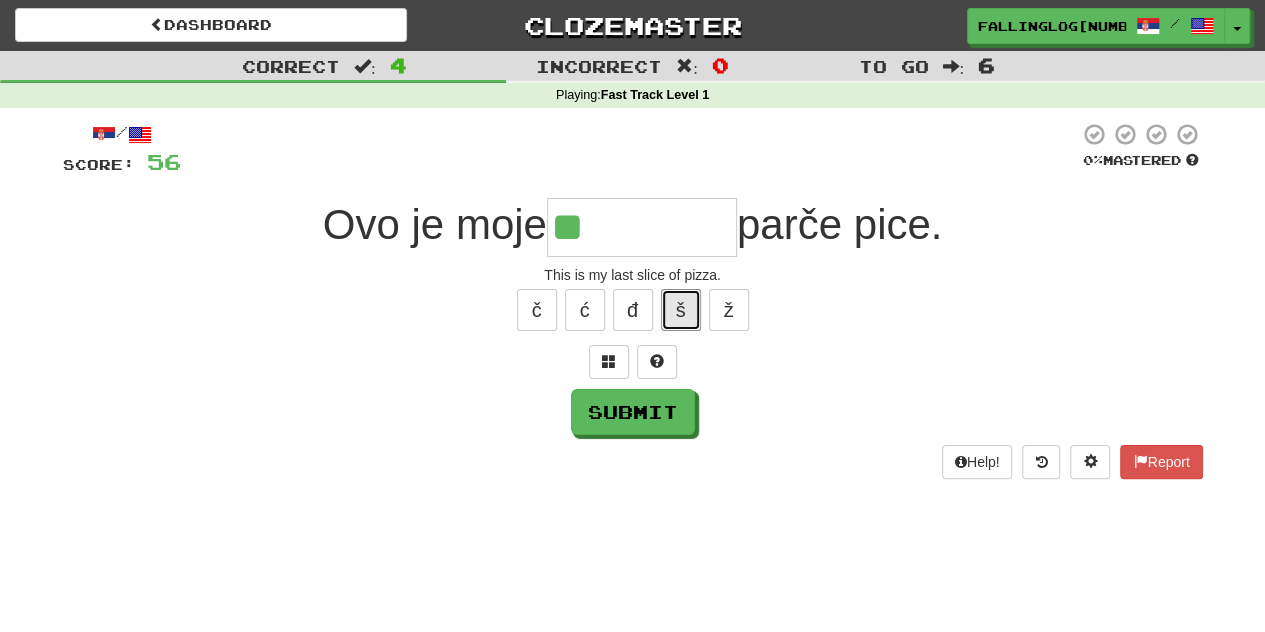 click on "š" at bounding box center [681, 310] 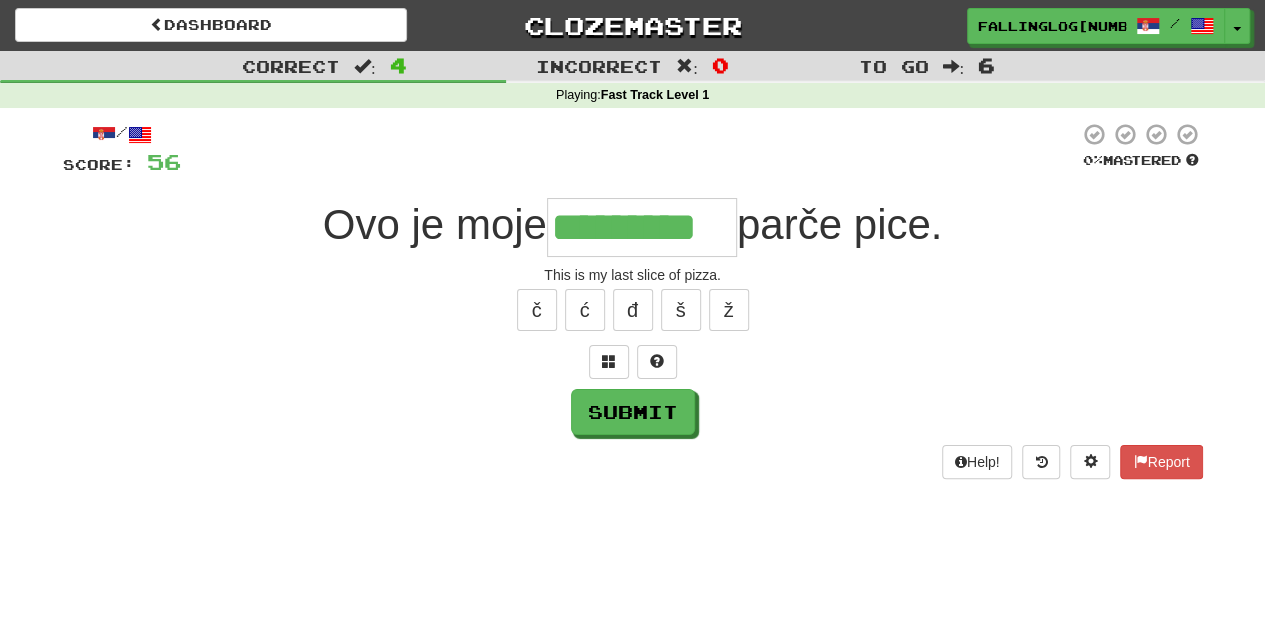 type on "*********" 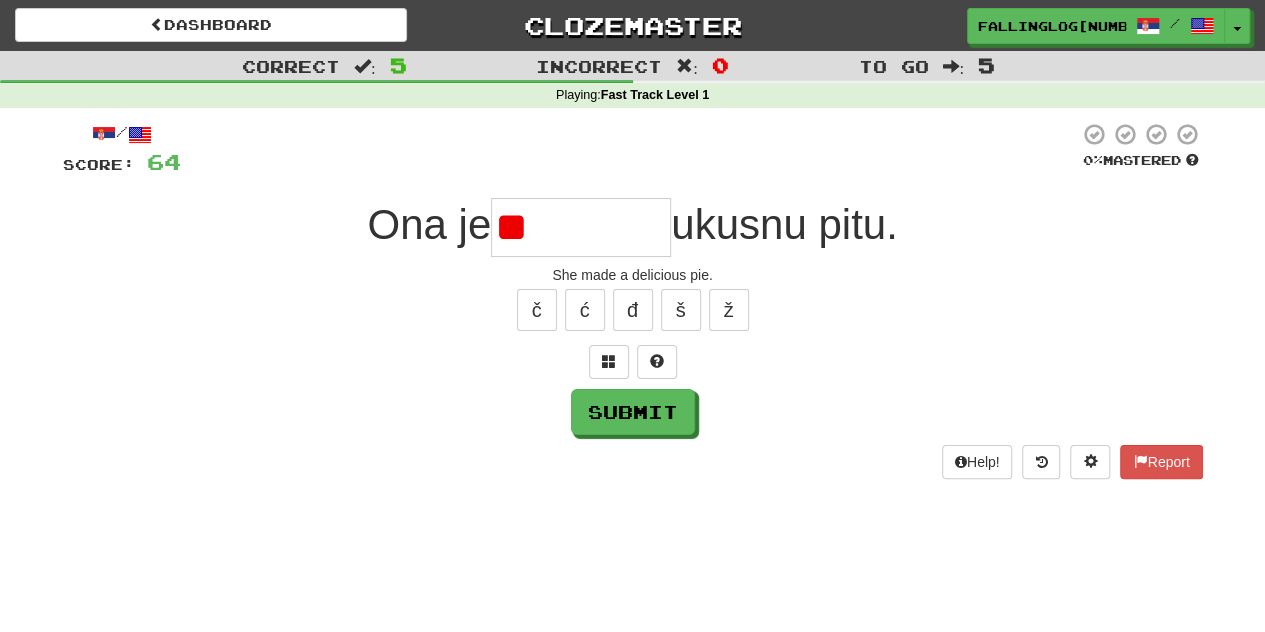type on "*" 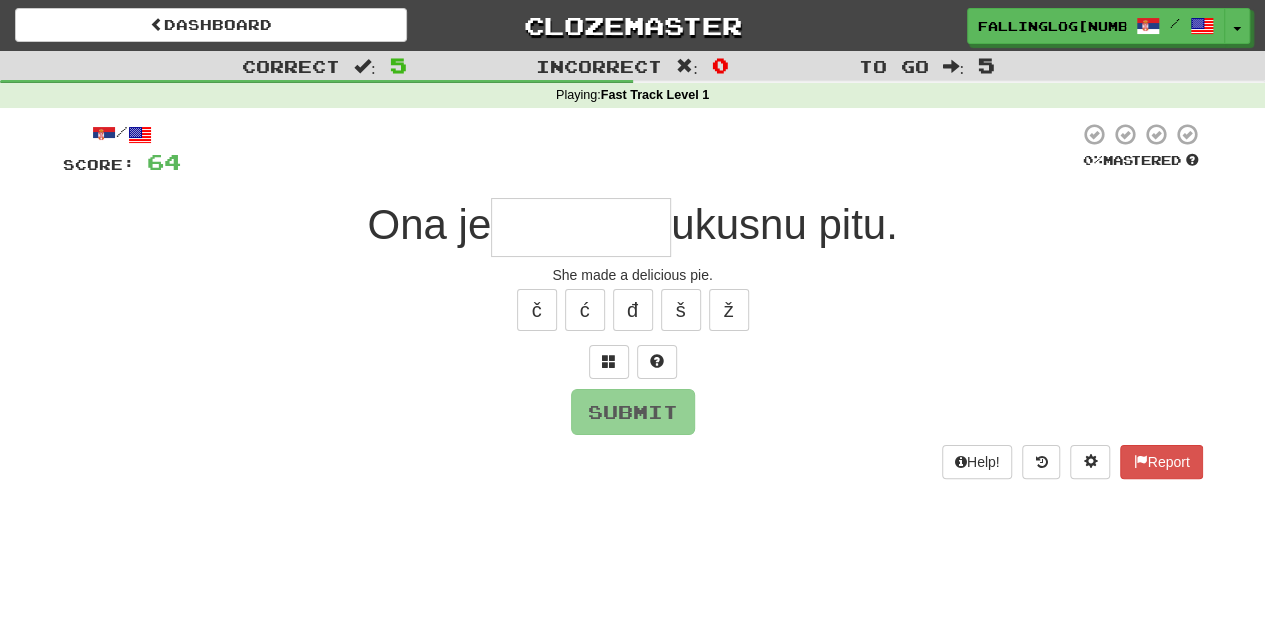 type on "*" 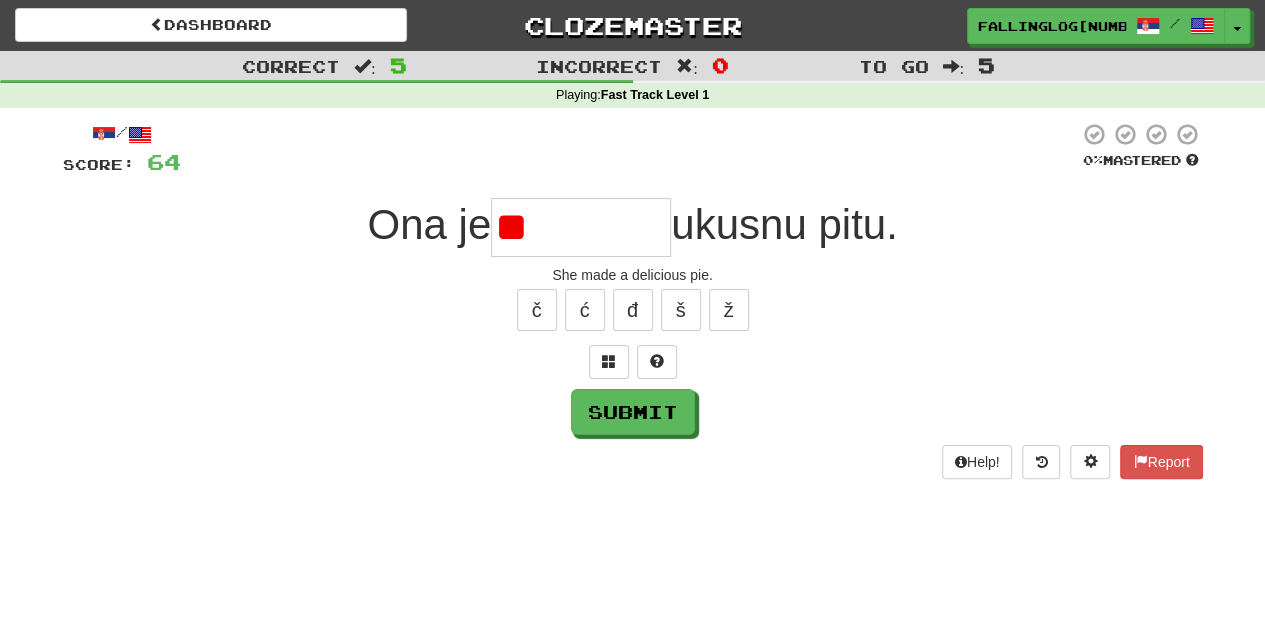 type on "*" 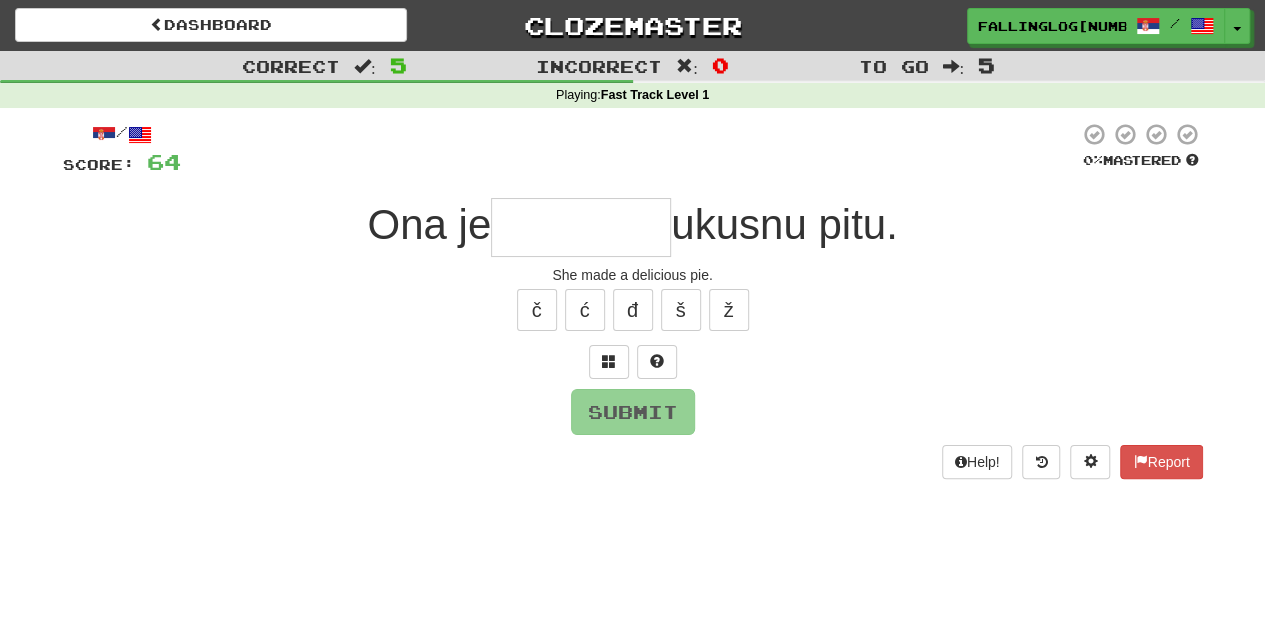 type on "*" 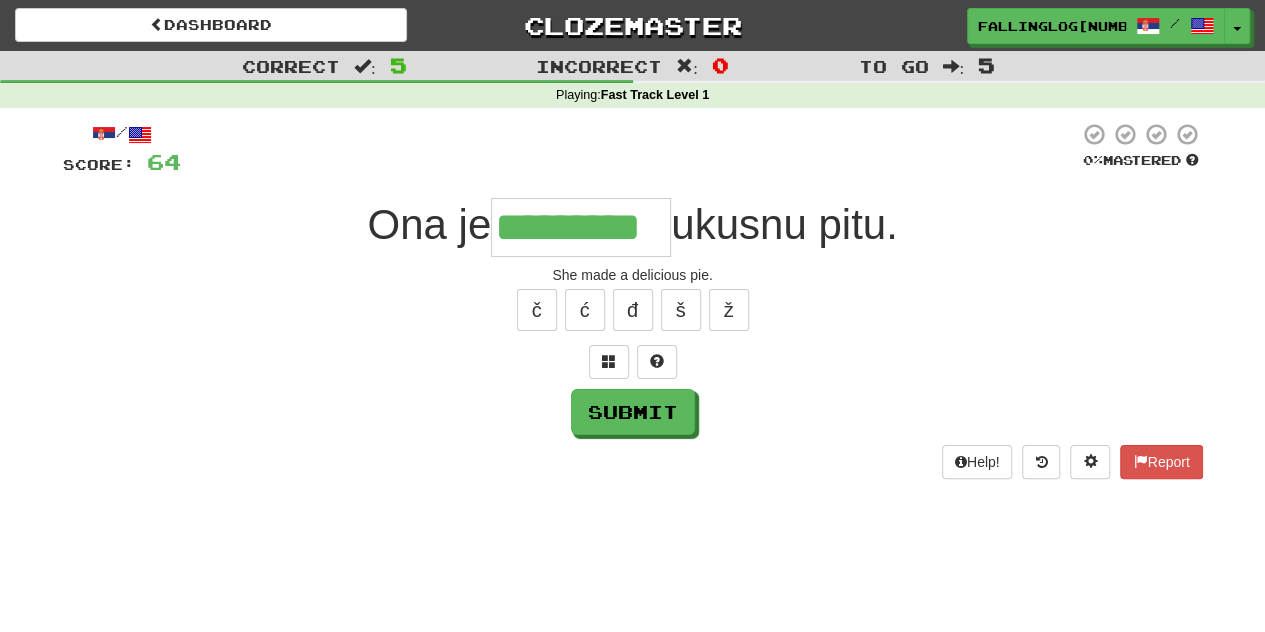 type on "*********" 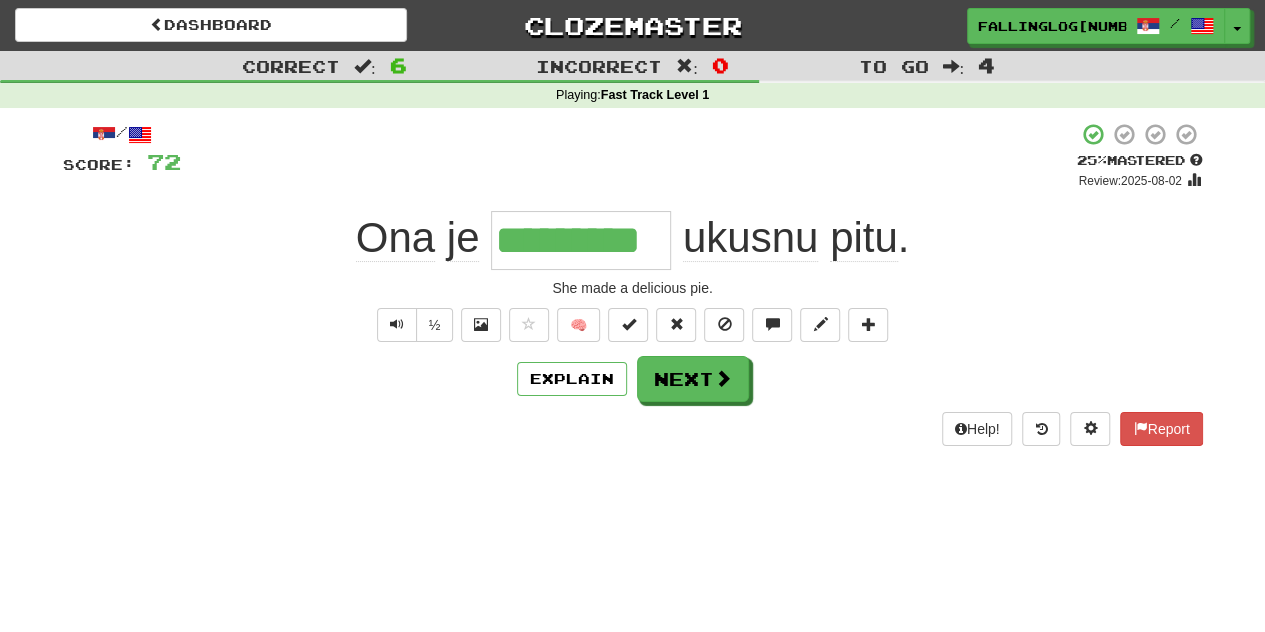 drag, startPoint x: 500, startPoint y: 245, endPoint x: 496, endPoint y: 228, distance: 17.464249 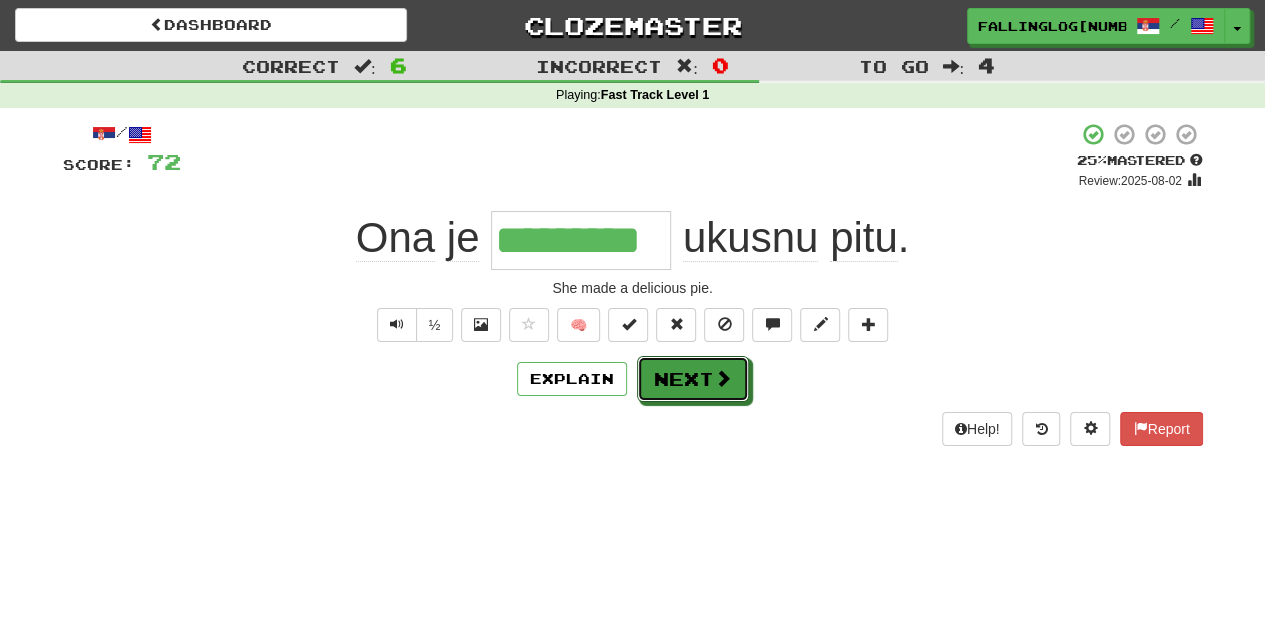 click on "Next" at bounding box center (693, 379) 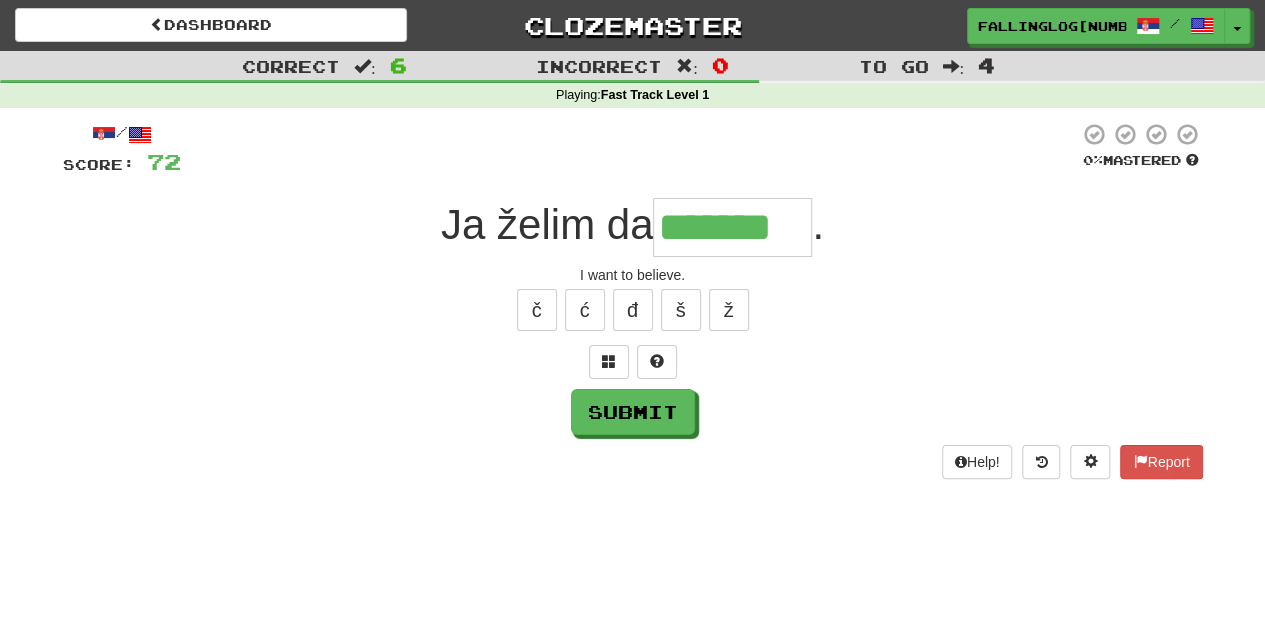 type on "*******" 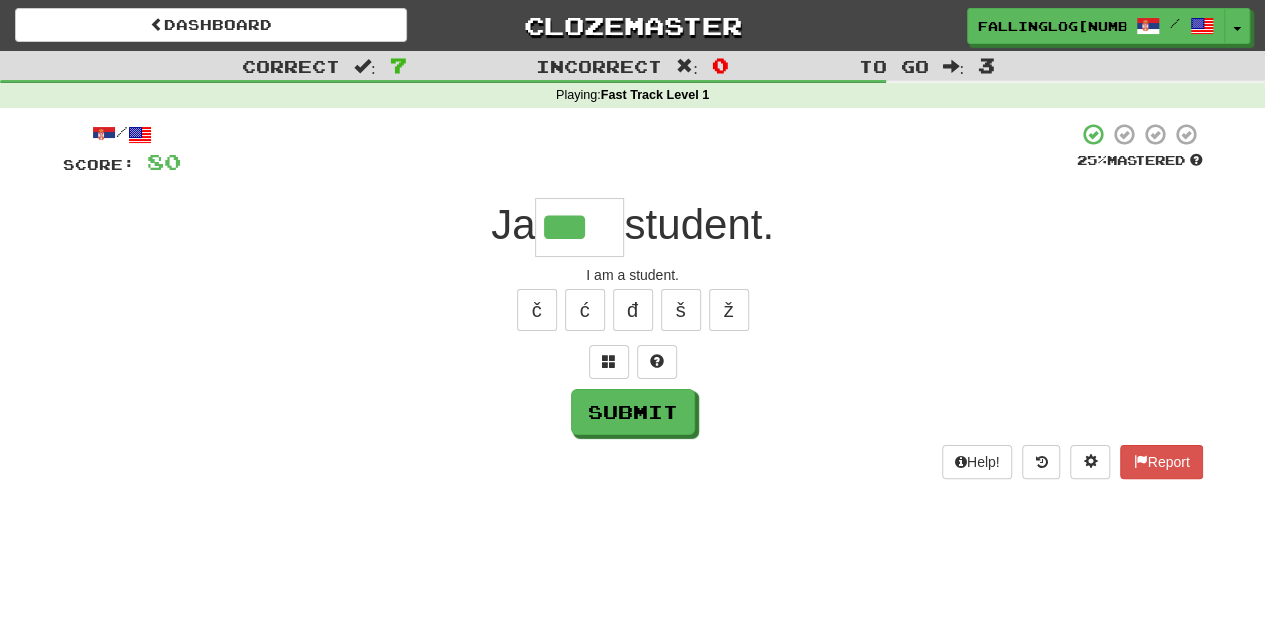 type on "***" 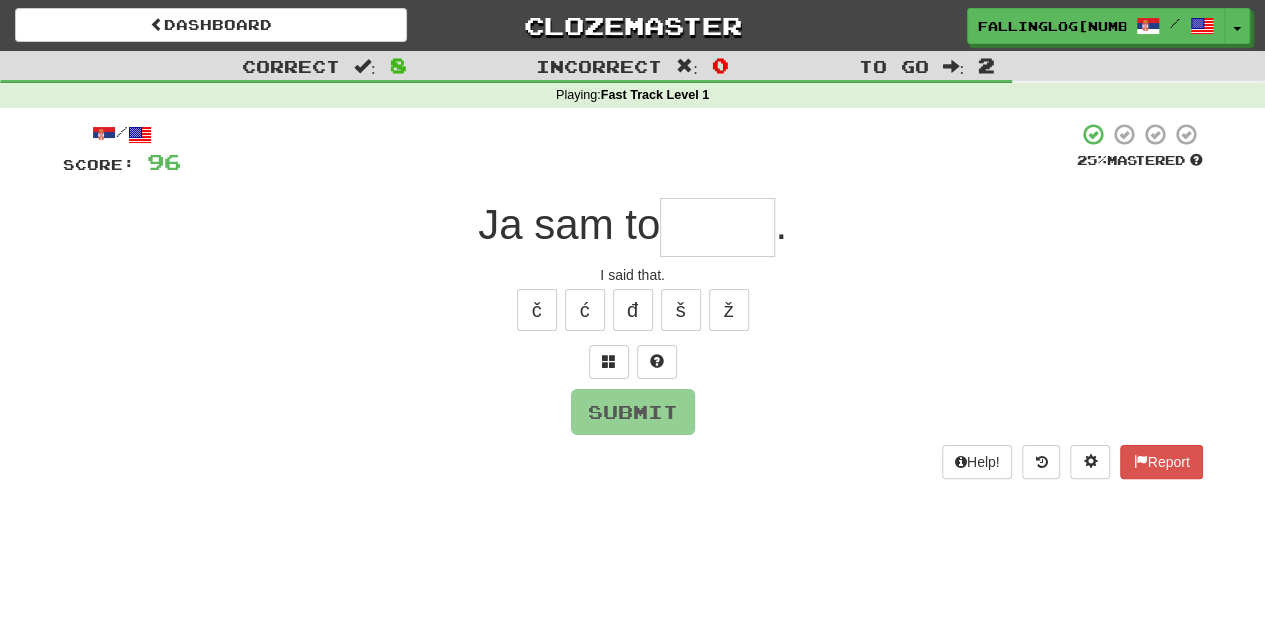 type on "*" 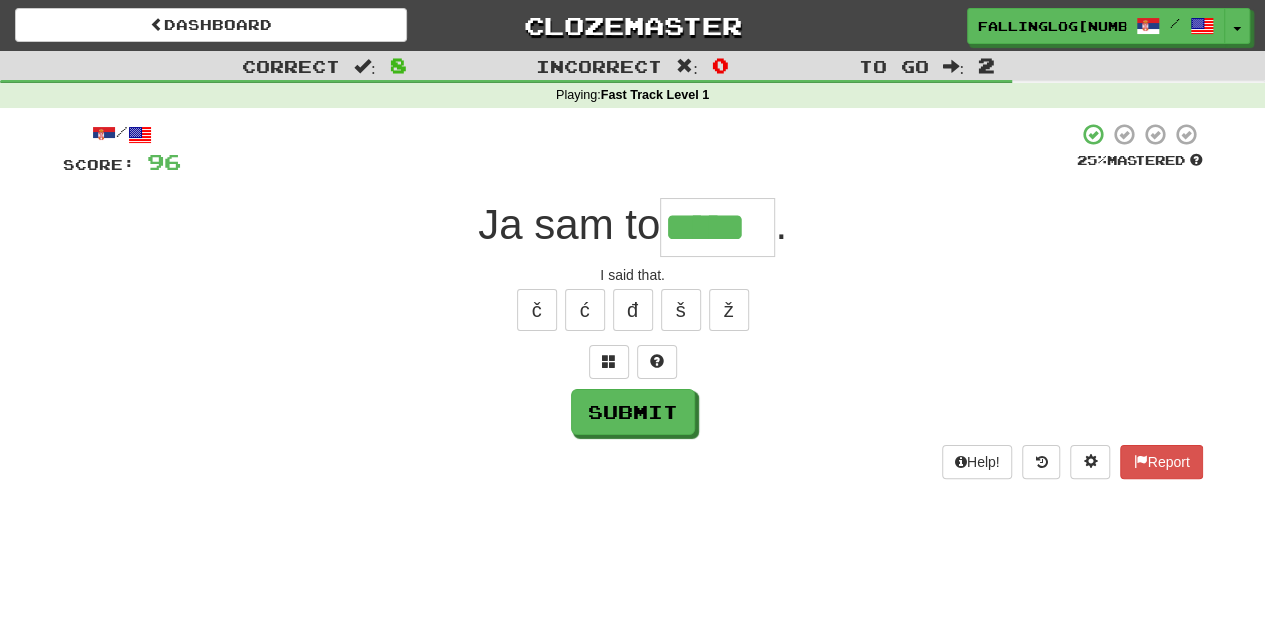 type on "*****" 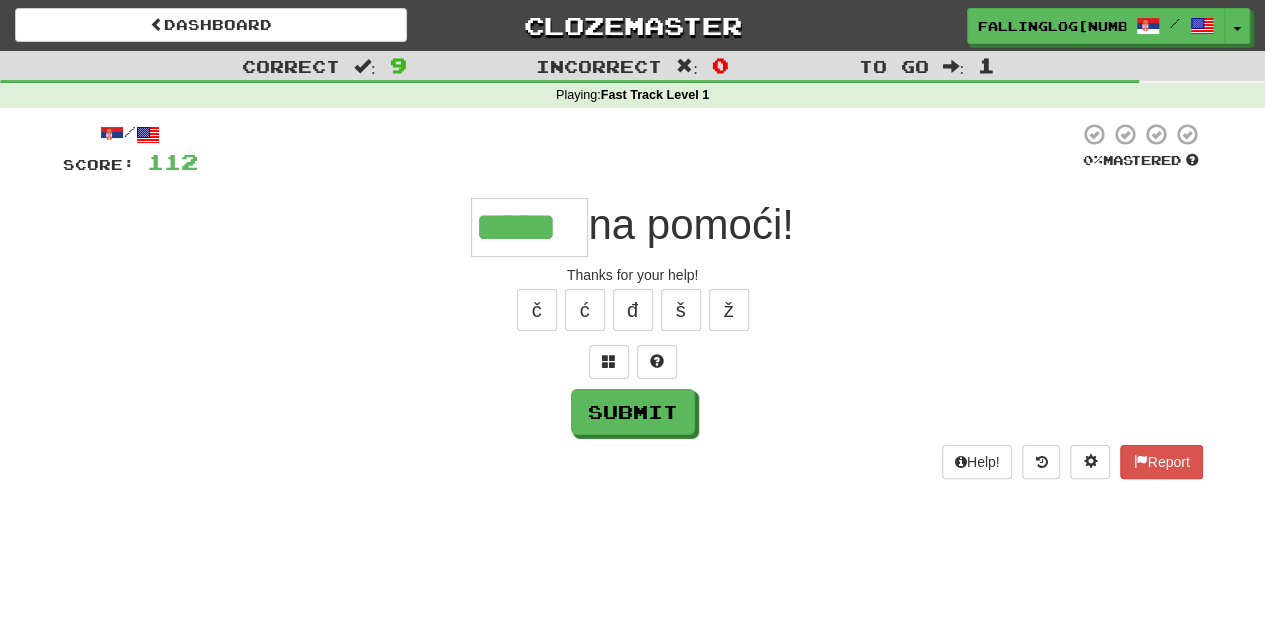 type on "*****" 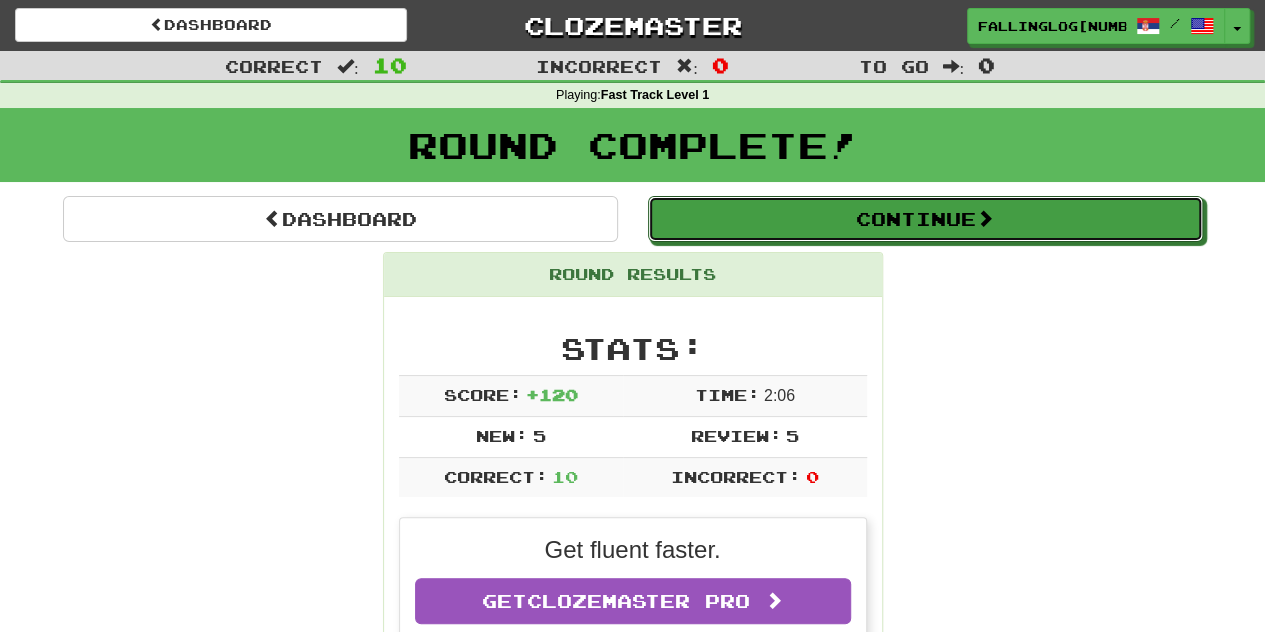click on "Continue" at bounding box center (925, 219) 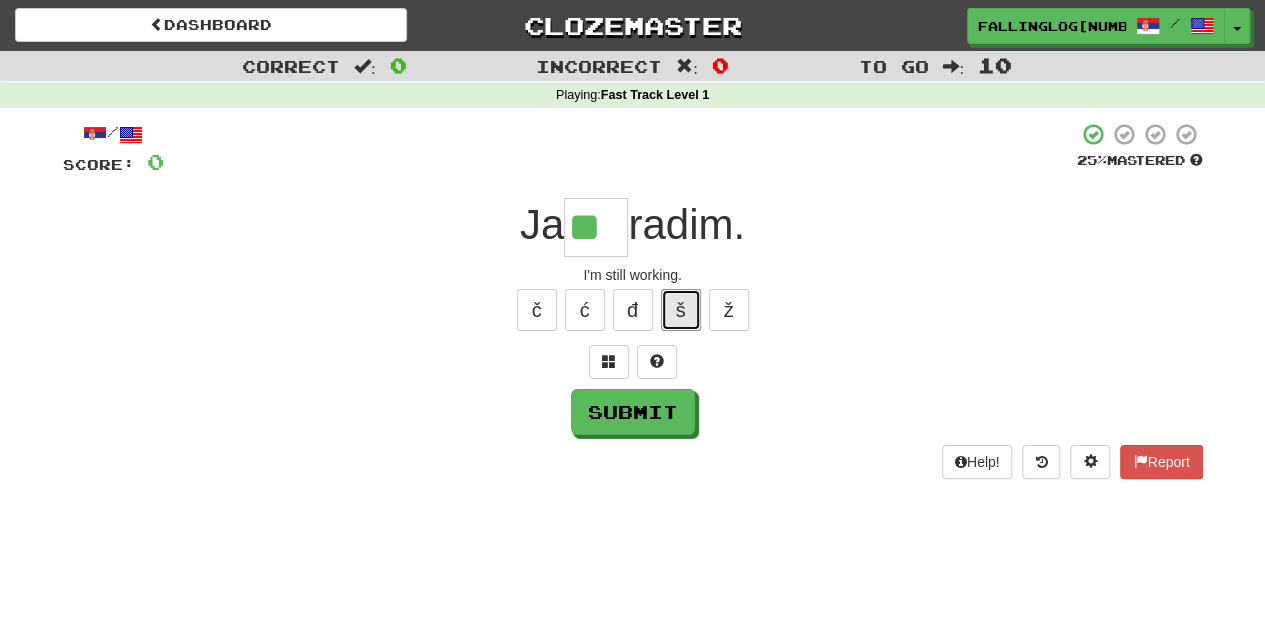 click on "š" at bounding box center [681, 310] 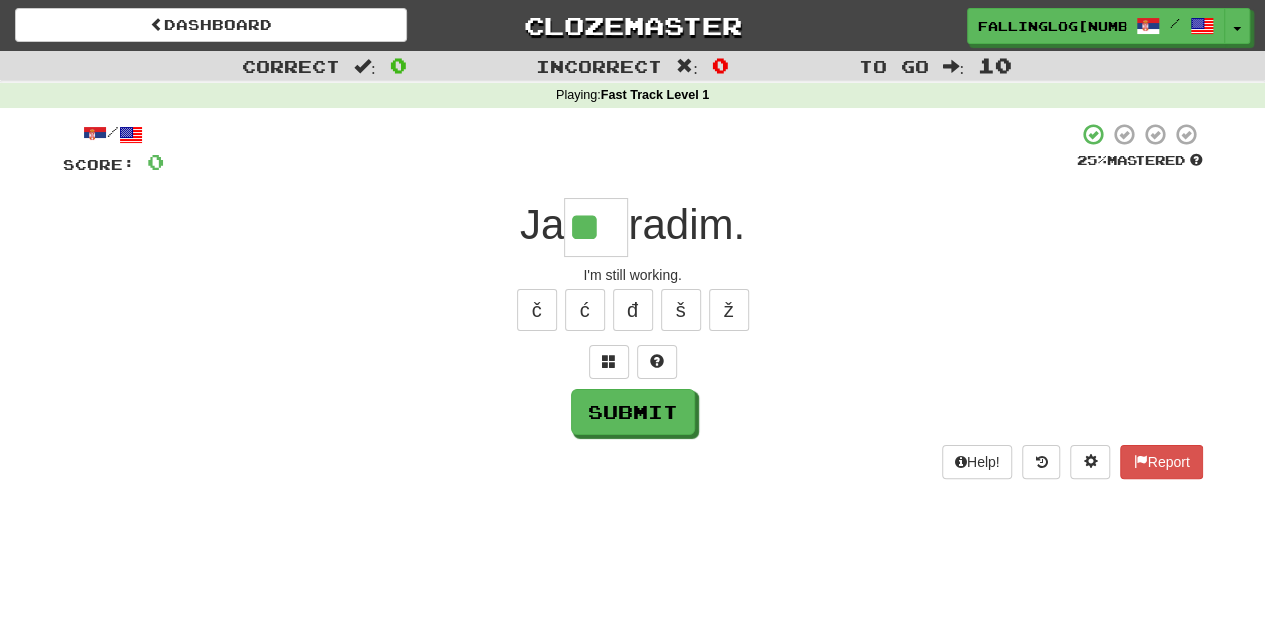 type on "***" 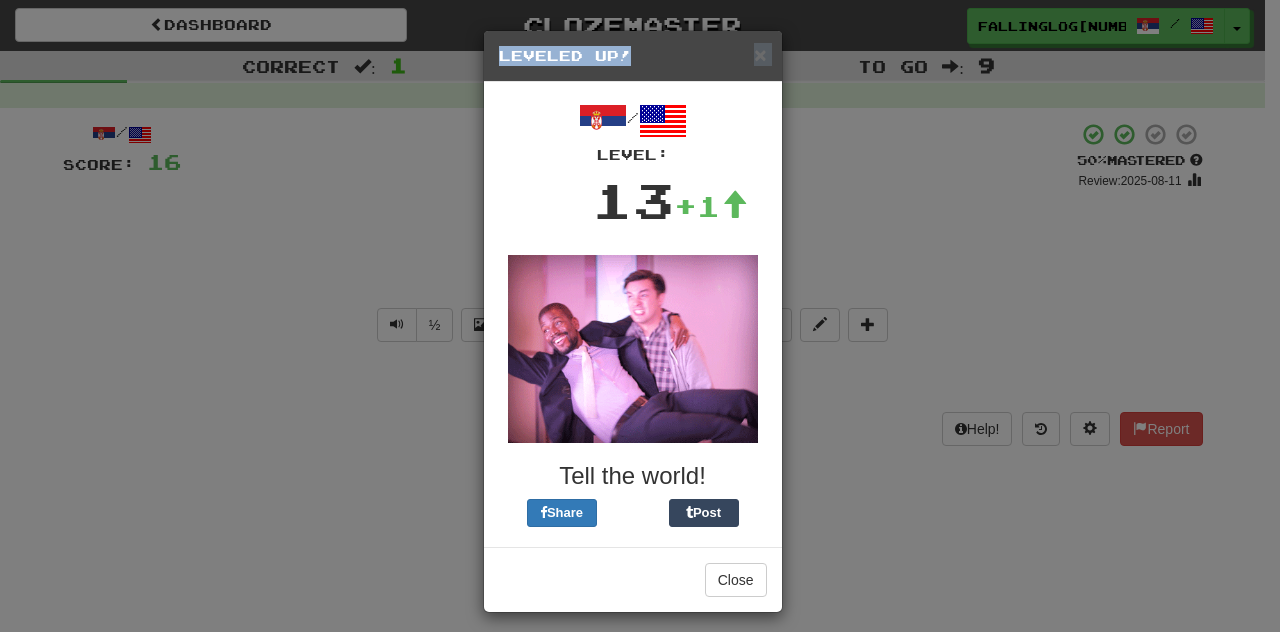 drag, startPoint x: 744, startPoint y: 51, endPoint x: 752, endPoint y: 59, distance: 11.313708 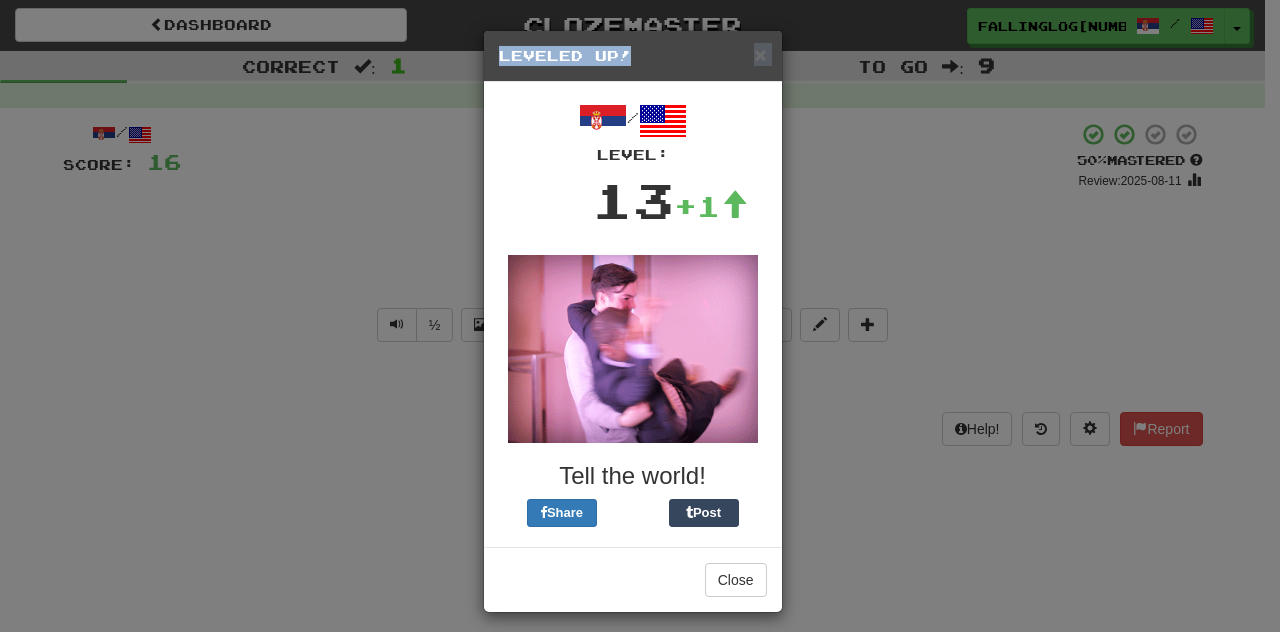 click on "× Leveled Up!" at bounding box center (633, 56) 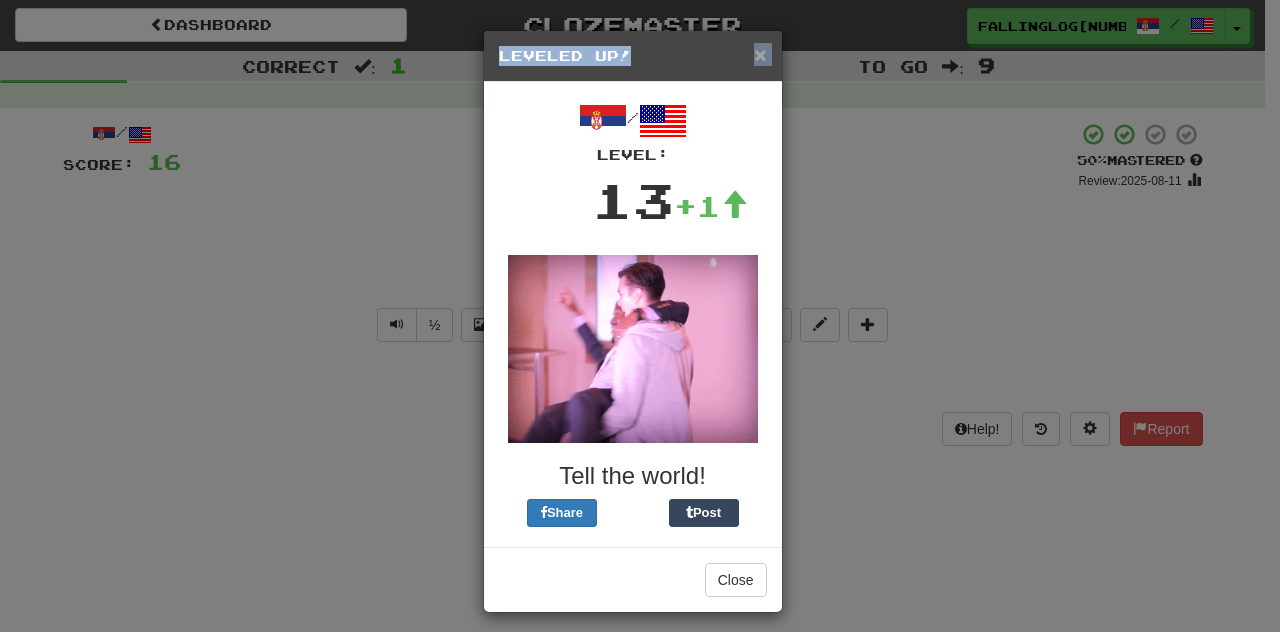click on "×" at bounding box center (760, 54) 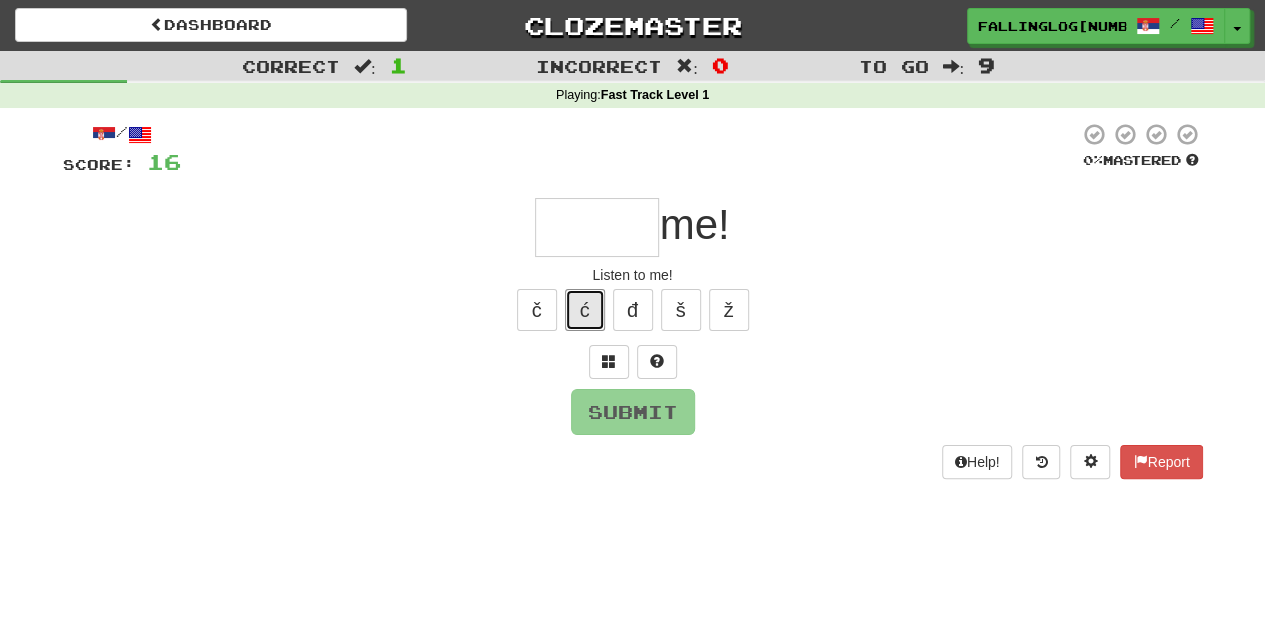 click on "ć" at bounding box center (585, 310) 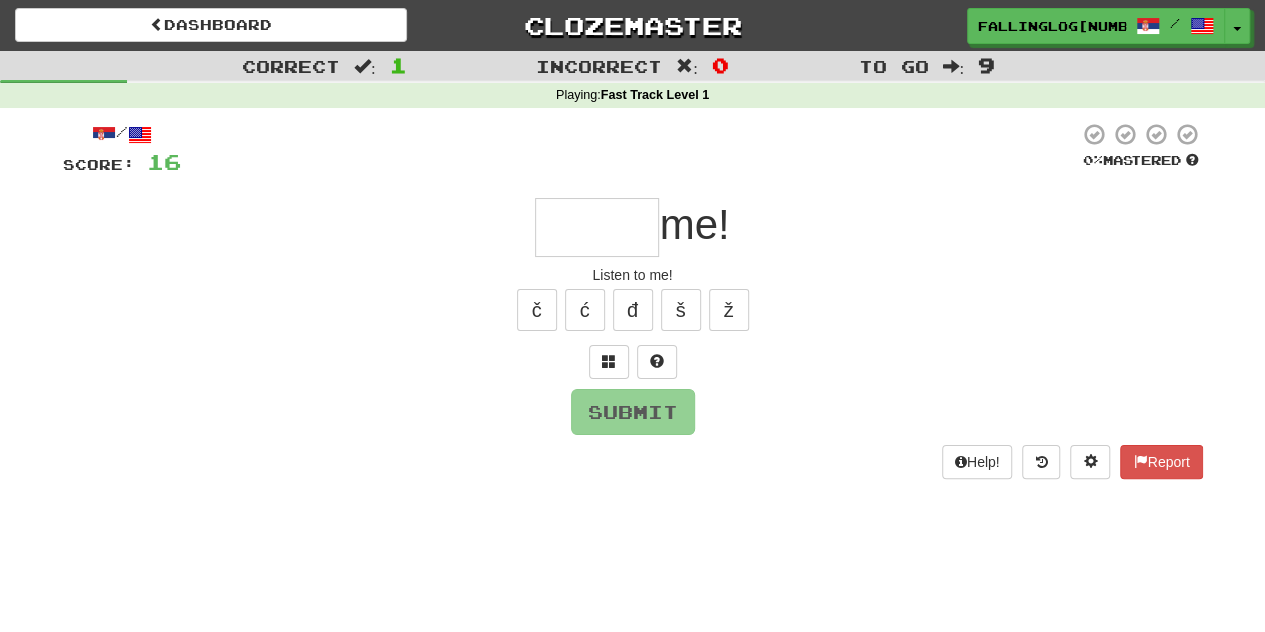 type on "*" 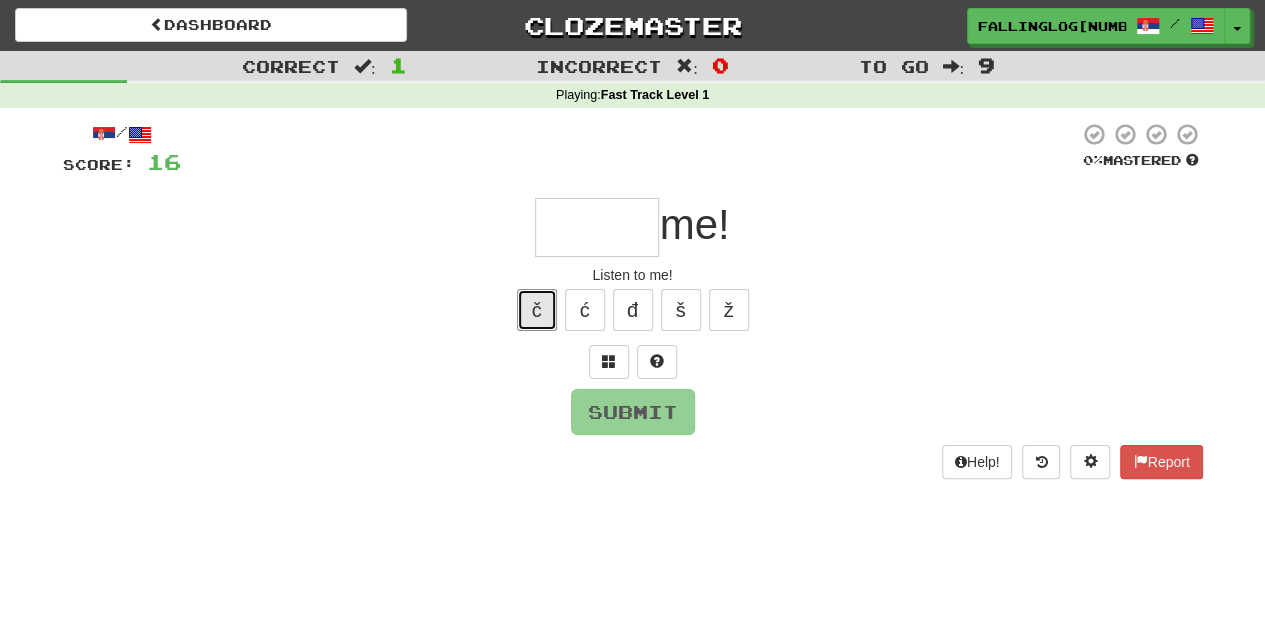 click on "č" at bounding box center (537, 310) 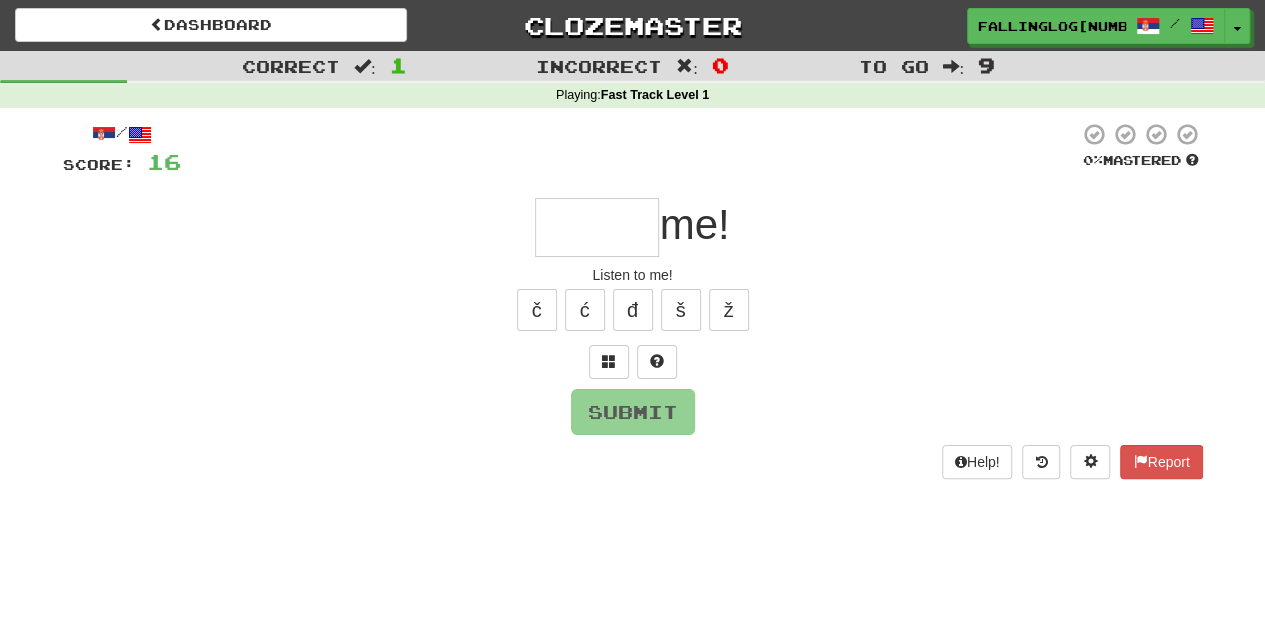 type on "*" 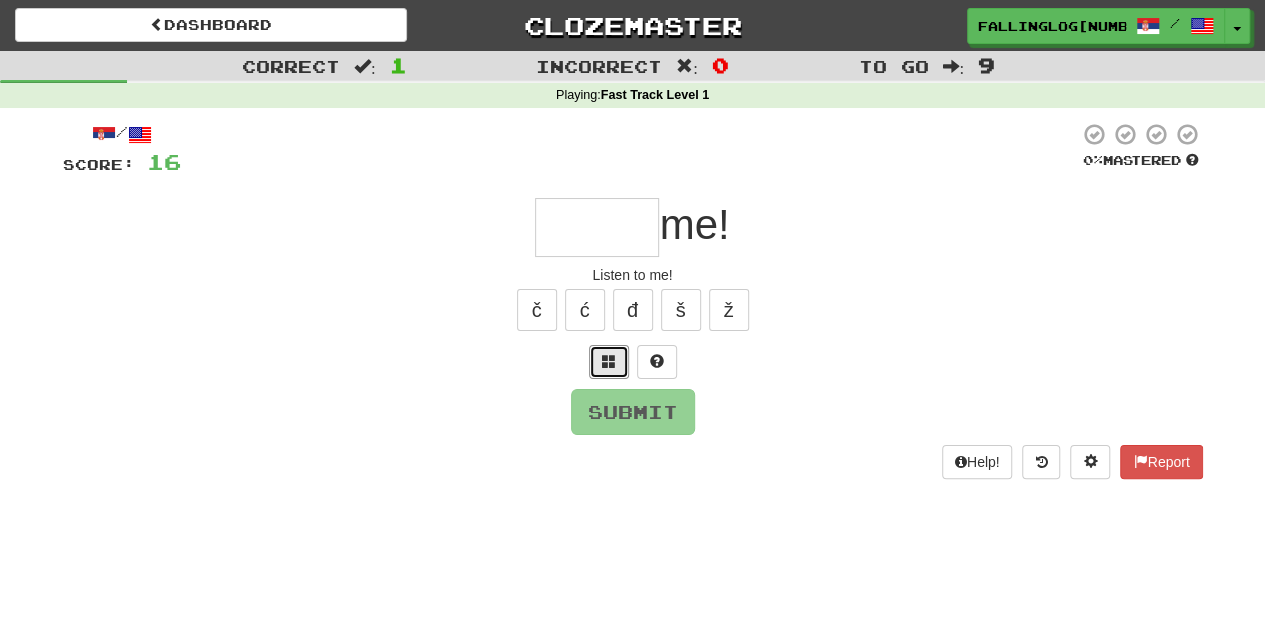 click at bounding box center (609, 362) 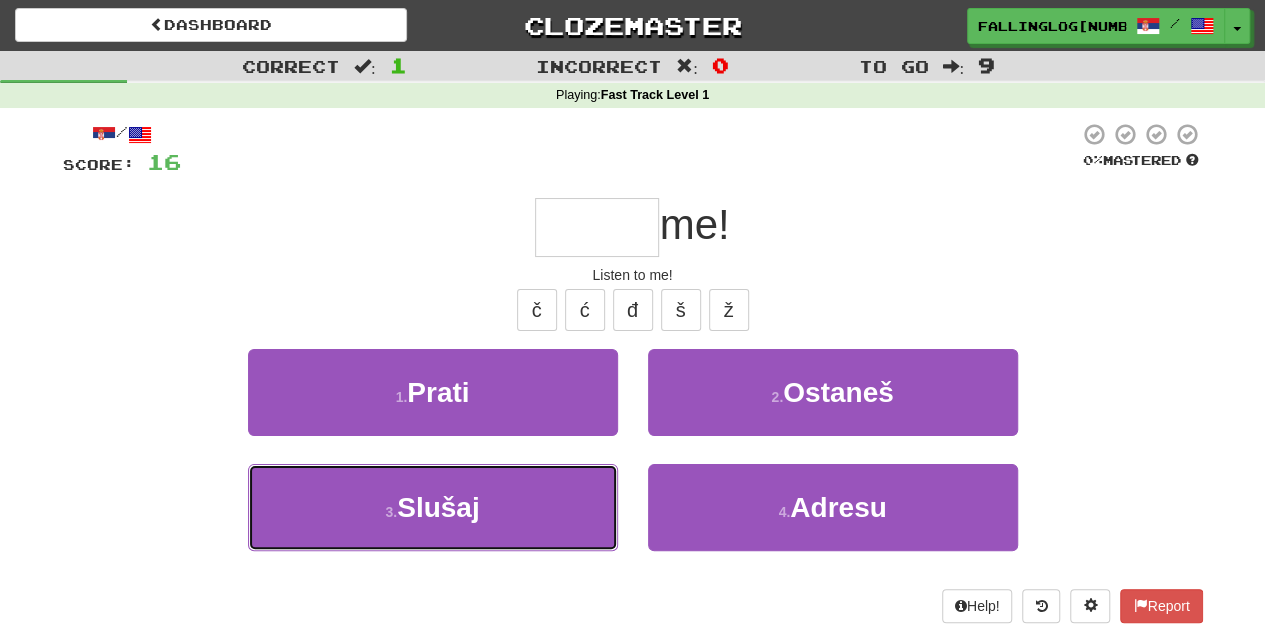 click on "3 .  Slušaj" at bounding box center [433, 507] 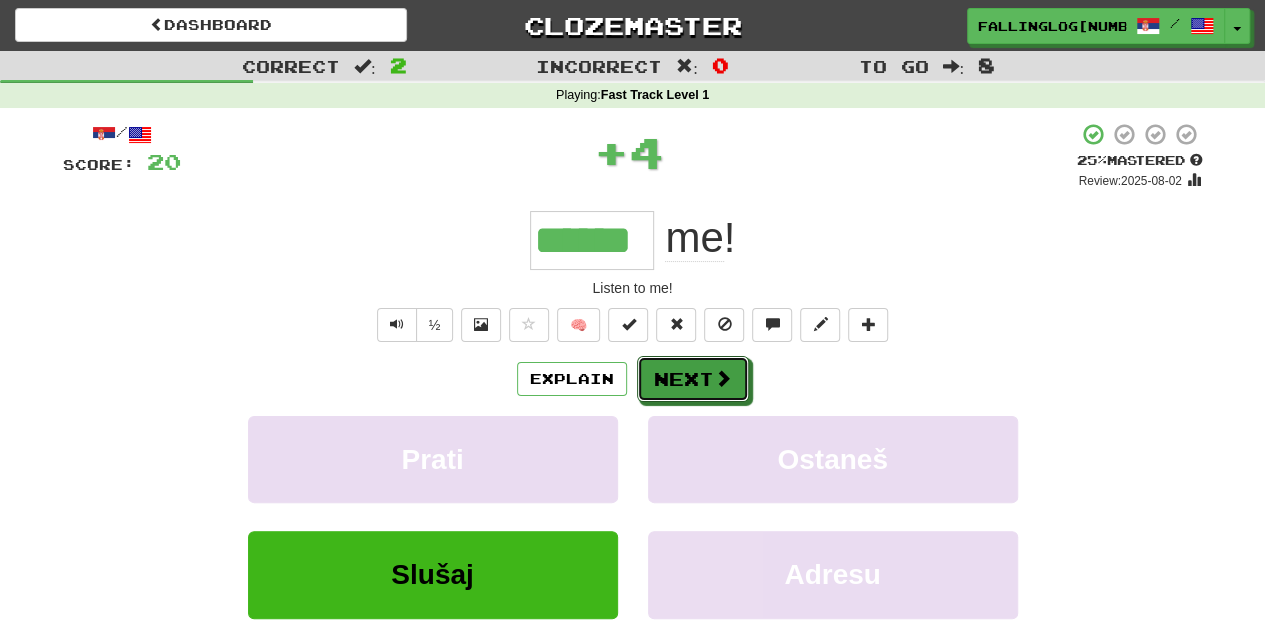 click on "Next" at bounding box center (693, 379) 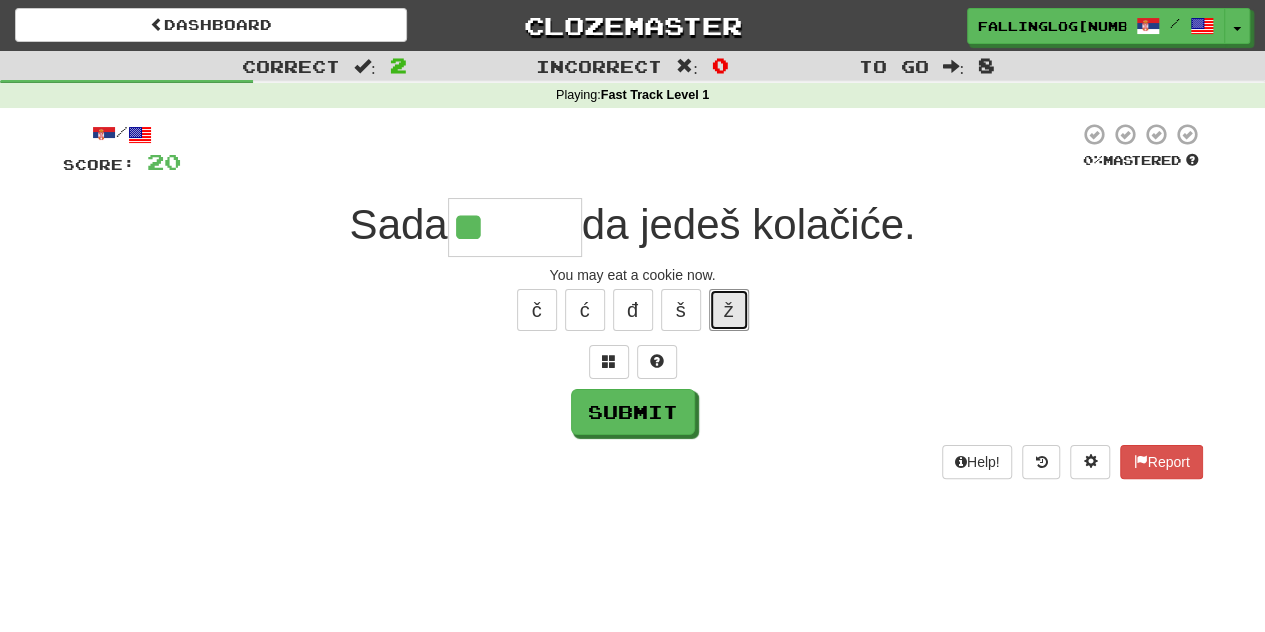 click on "ž" at bounding box center [729, 310] 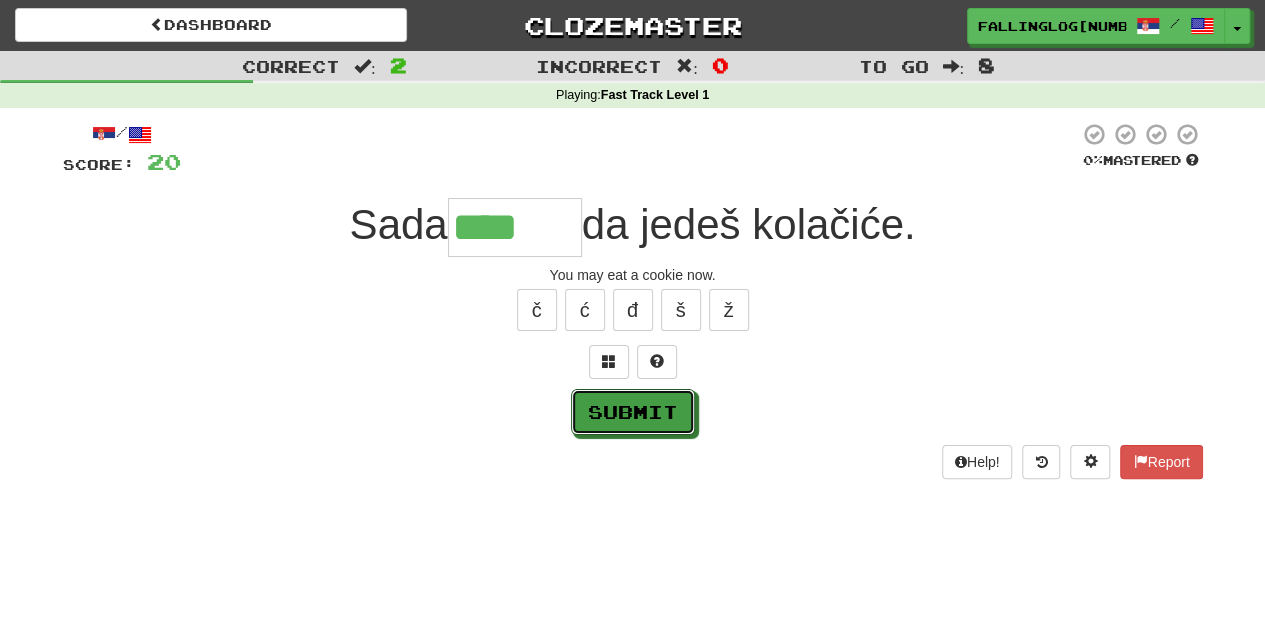 click on "Submit" at bounding box center [633, 412] 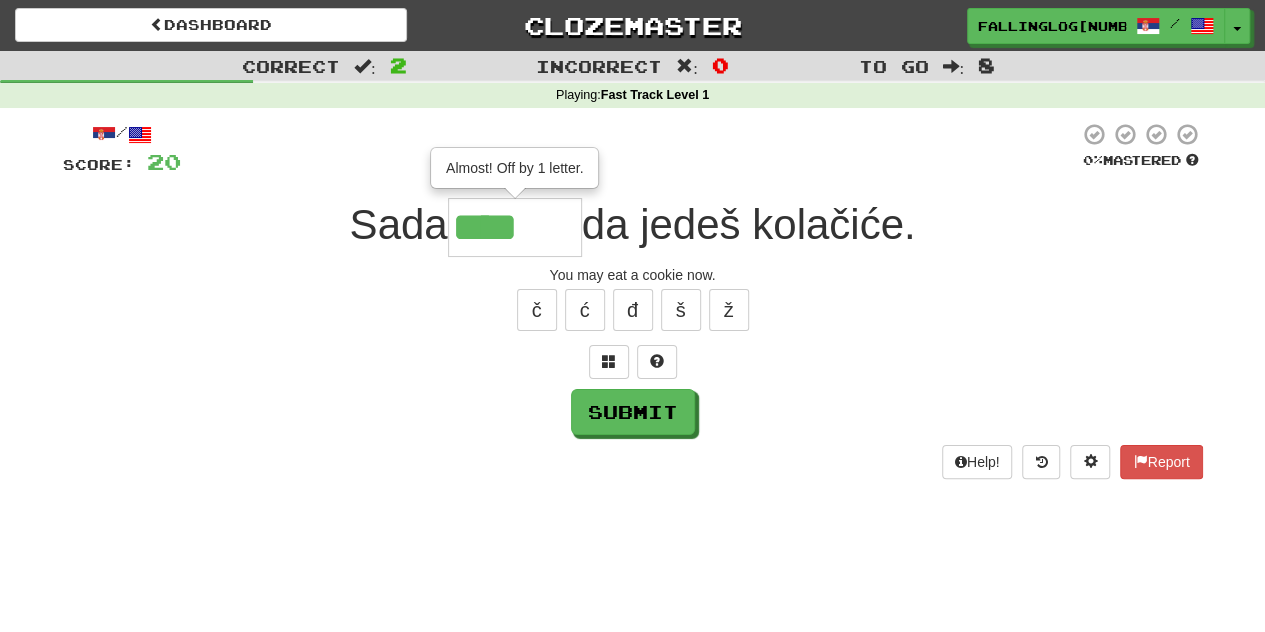 click on "****" at bounding box center (515, 227) 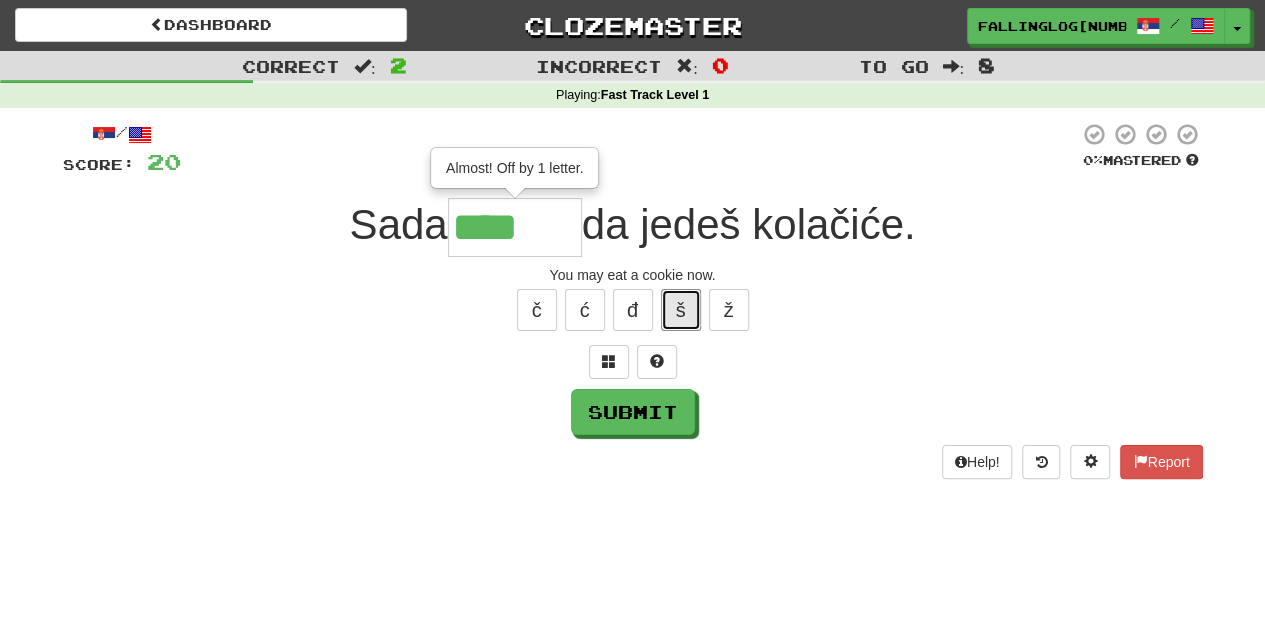 click on "š" at bounding box center [681, 310] 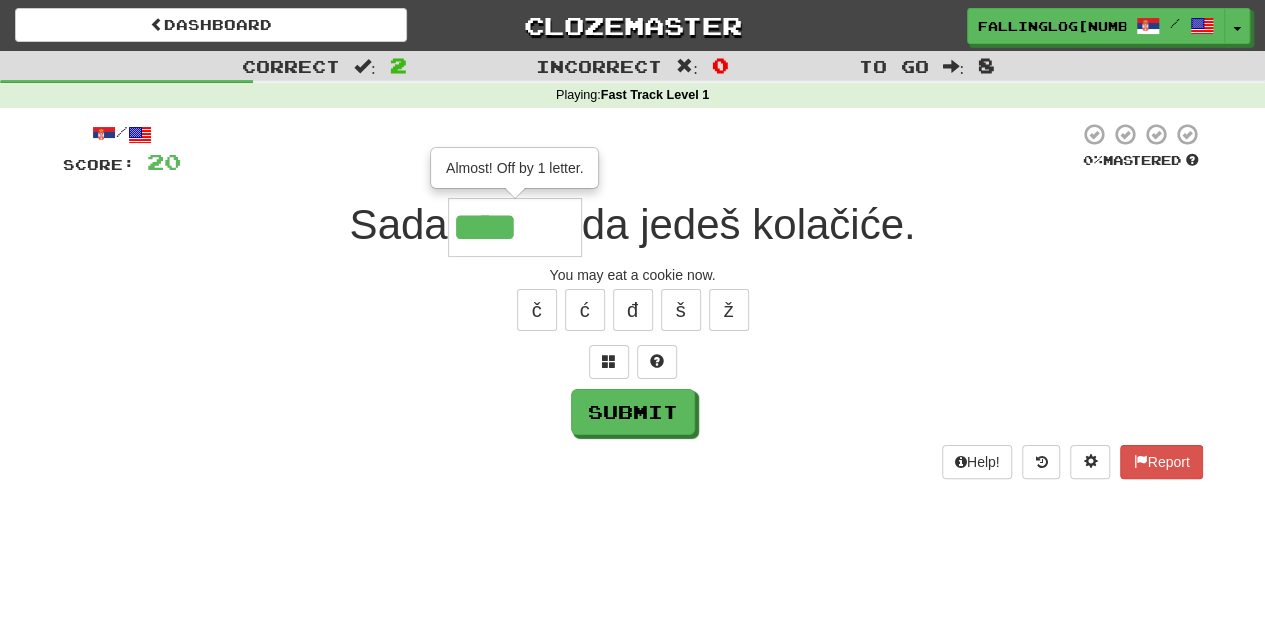 type on "*****" 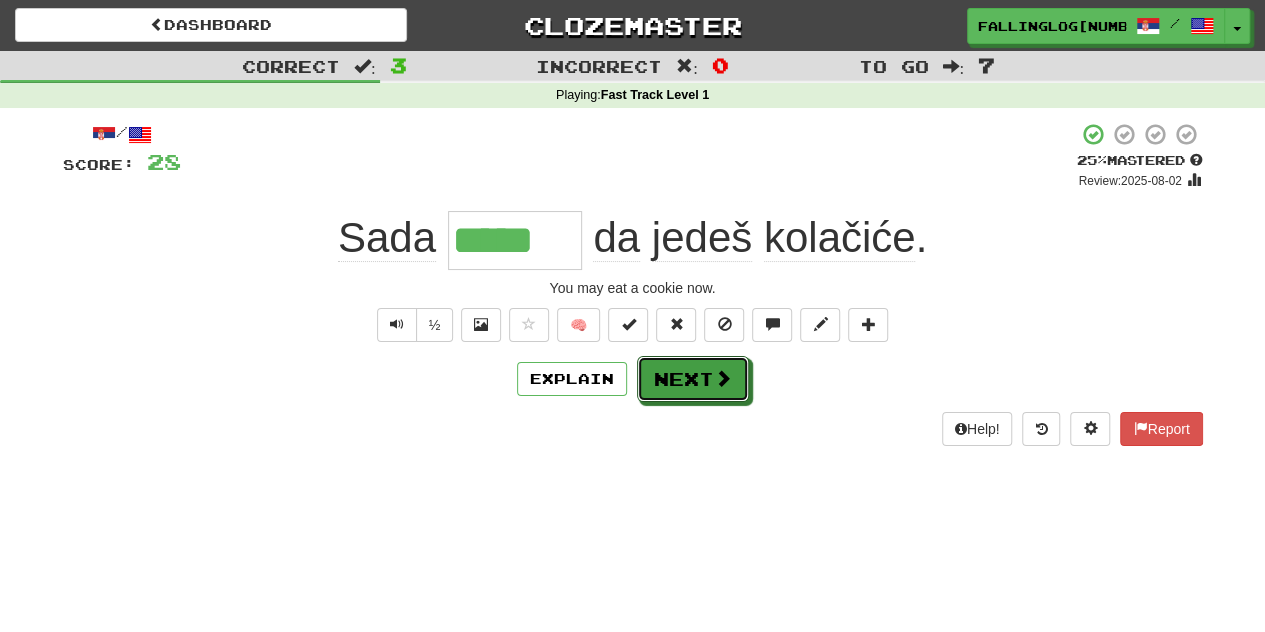 click on "Next" at bounding box center (693, 379) 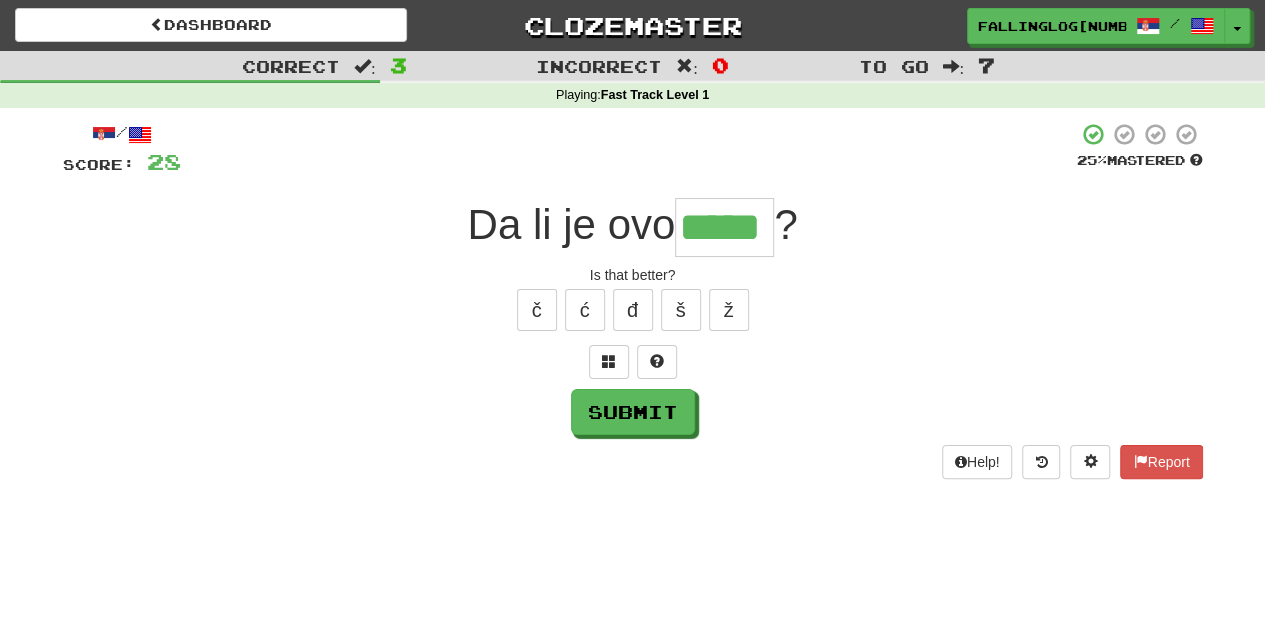 type on "*****" 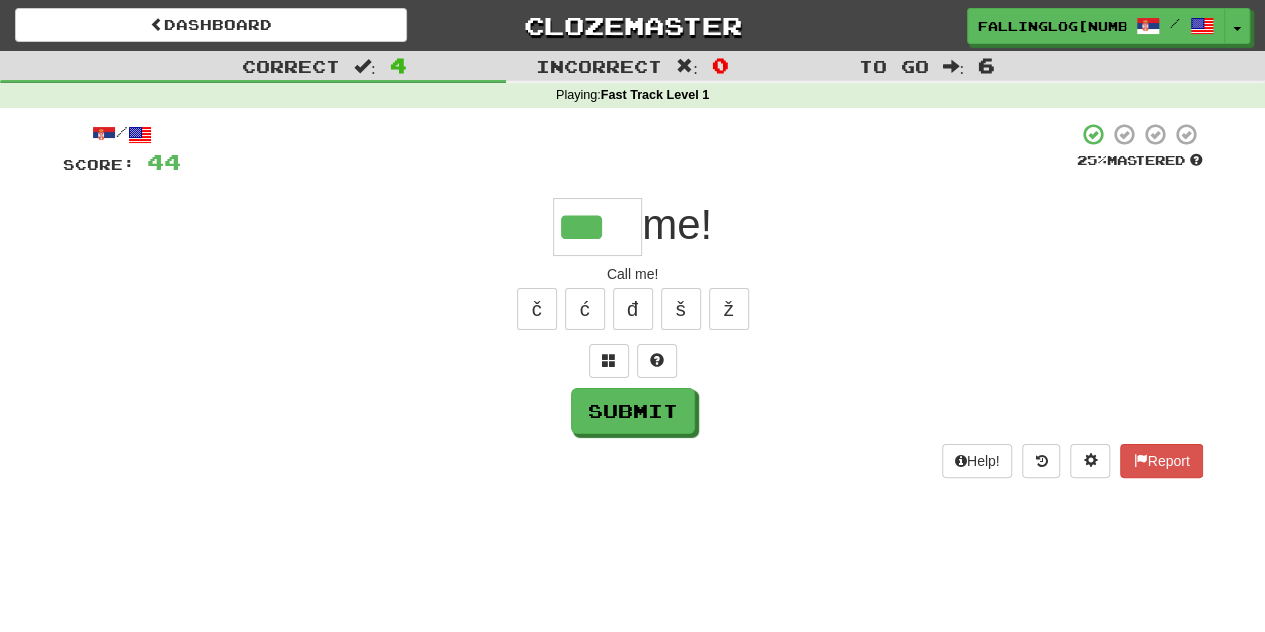 scroll, scrollTop: 0, scrollLeft: 0, axis: both 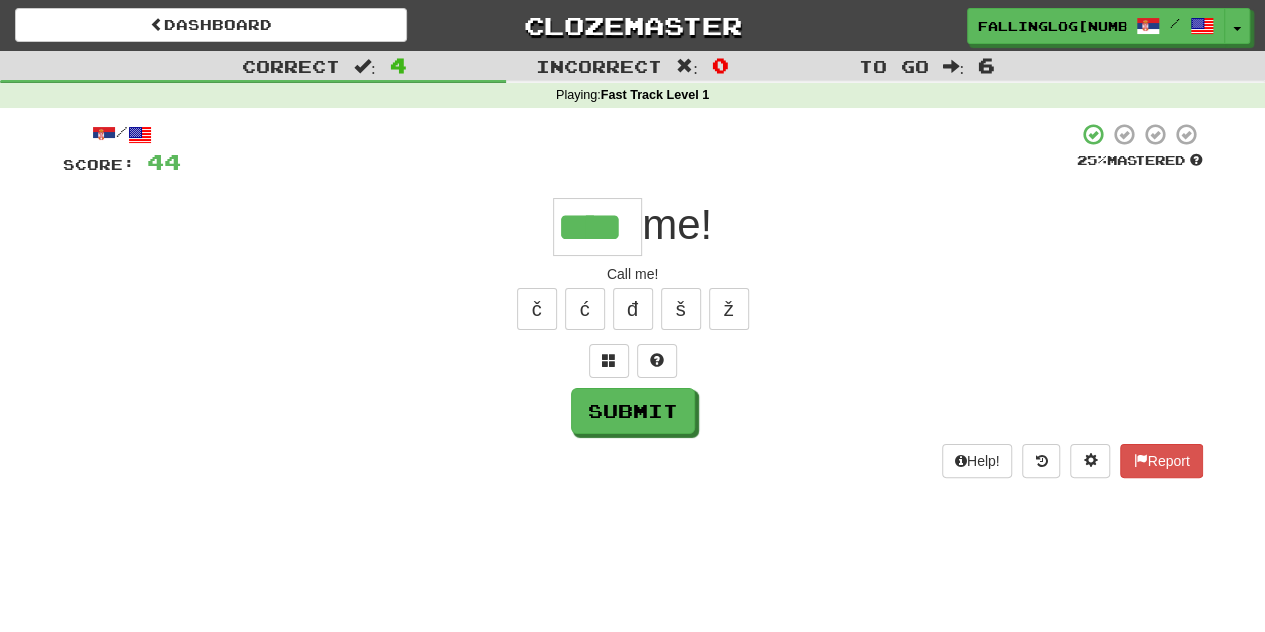 type on "****" 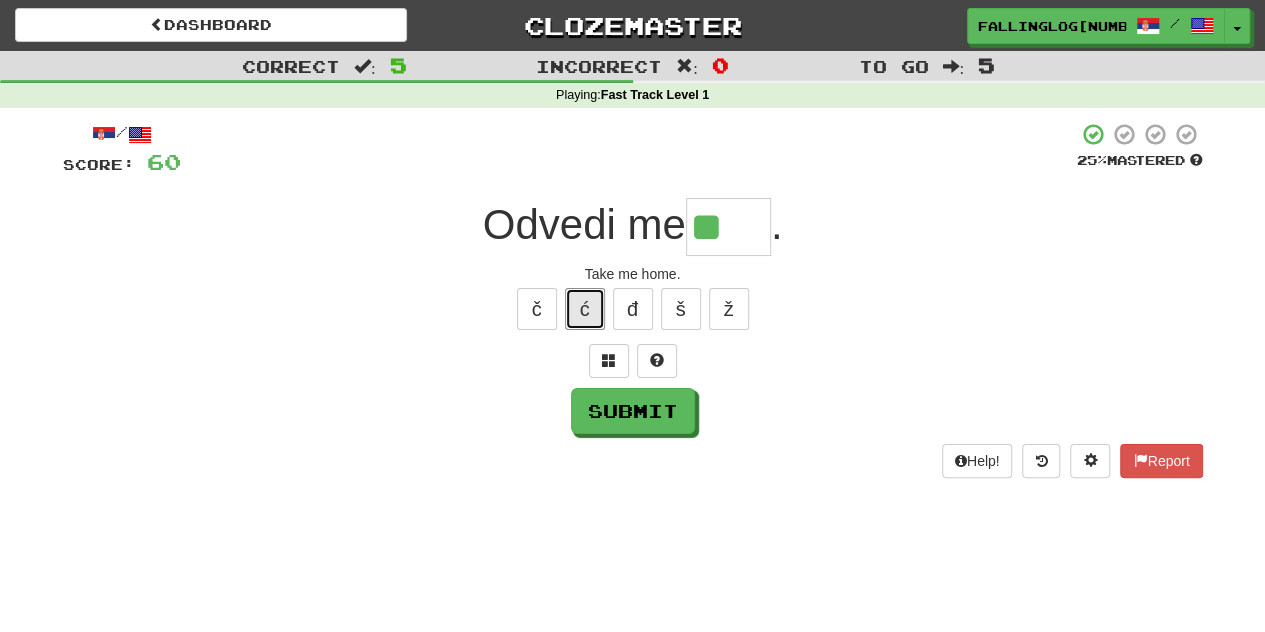click on "ć" at bounding box center (585, 309) 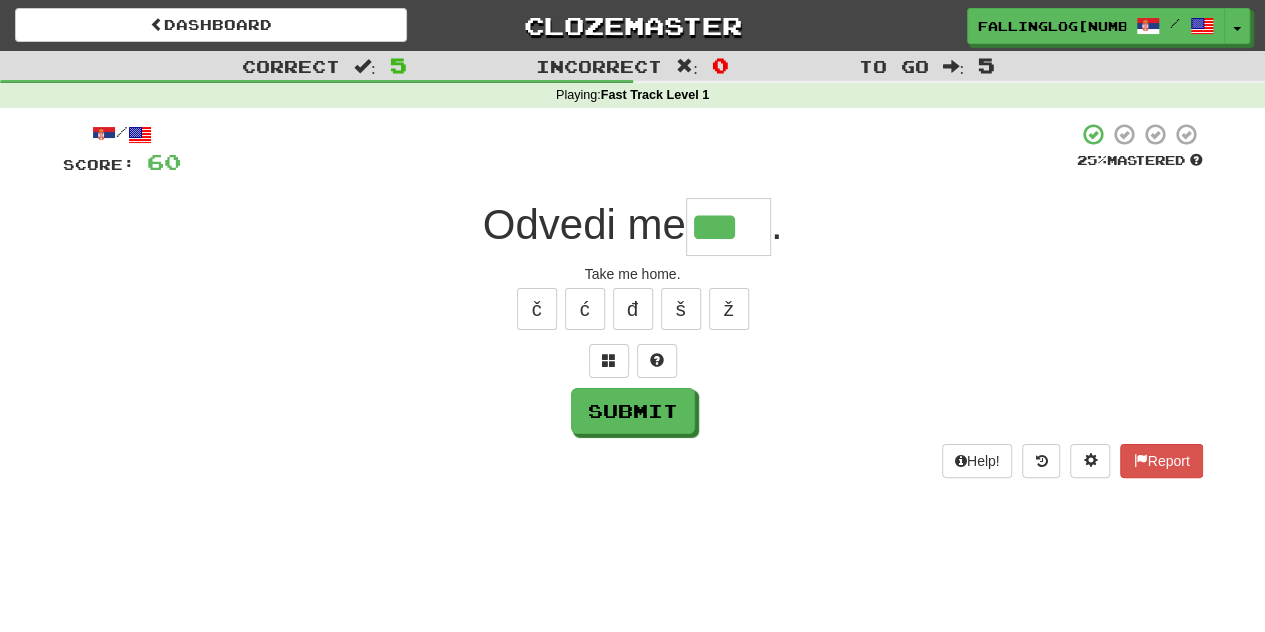 scroll, scrollTop: 0, scrollLeft: 0, axis: both 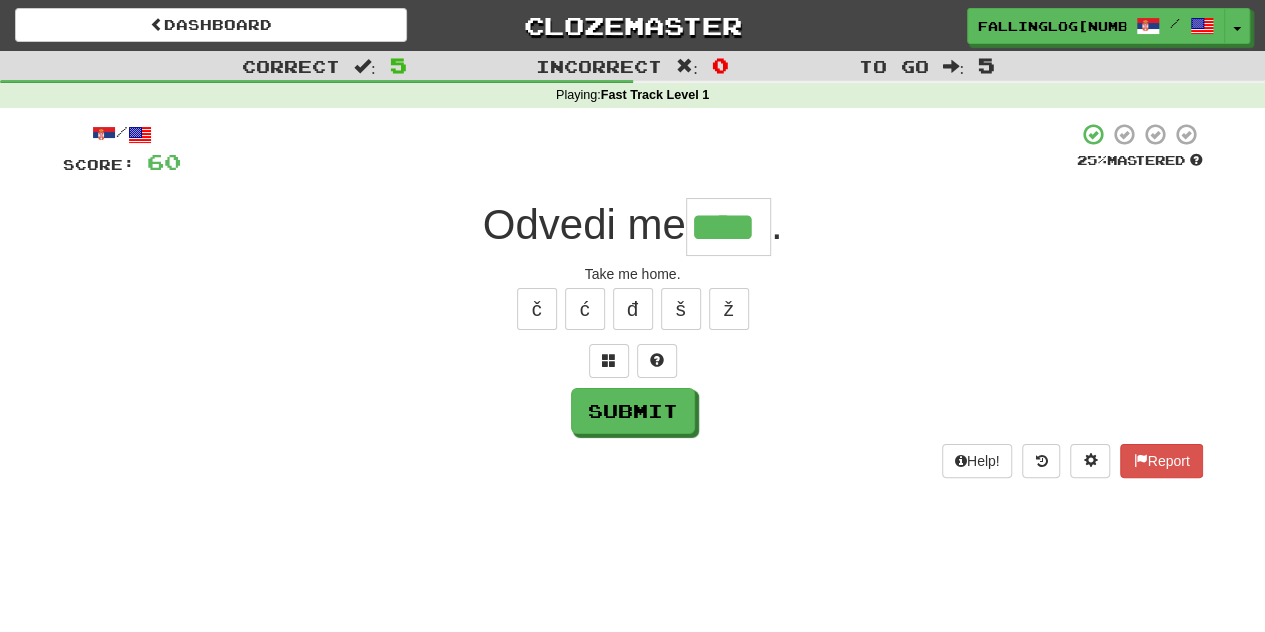 type on "****" 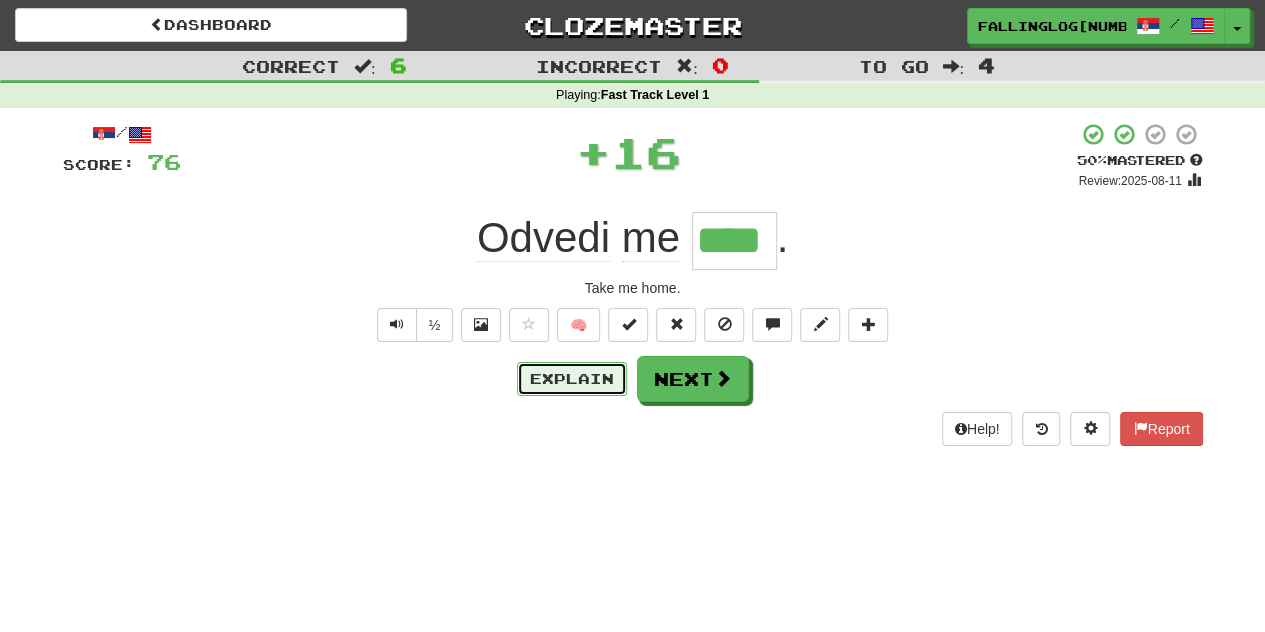 click on "Explain" at bounding box center [572, 379] 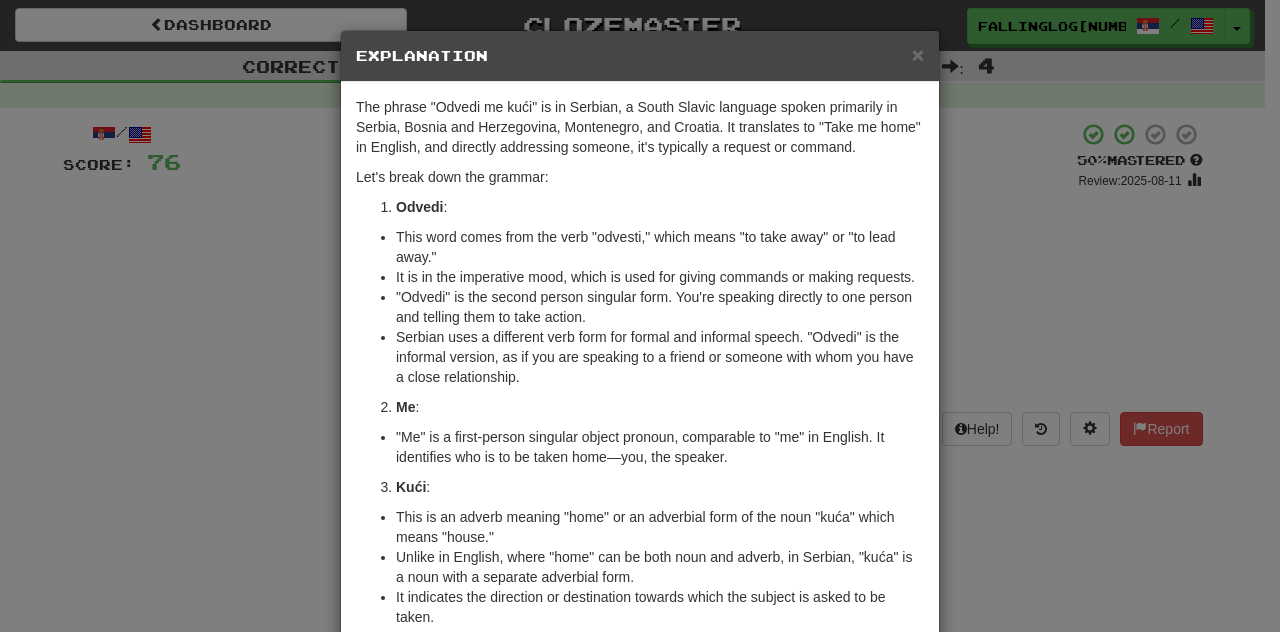 click on "Explanation" at bounding box center (640, 56) 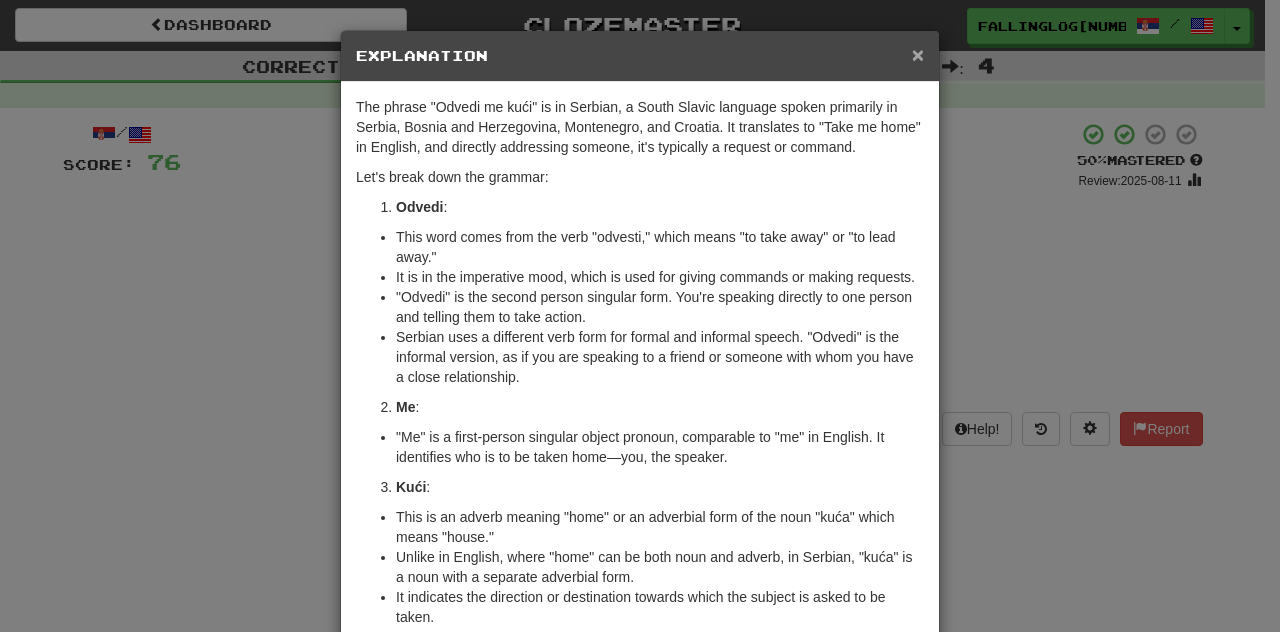 click on "×" at bounding box center [918, 54] 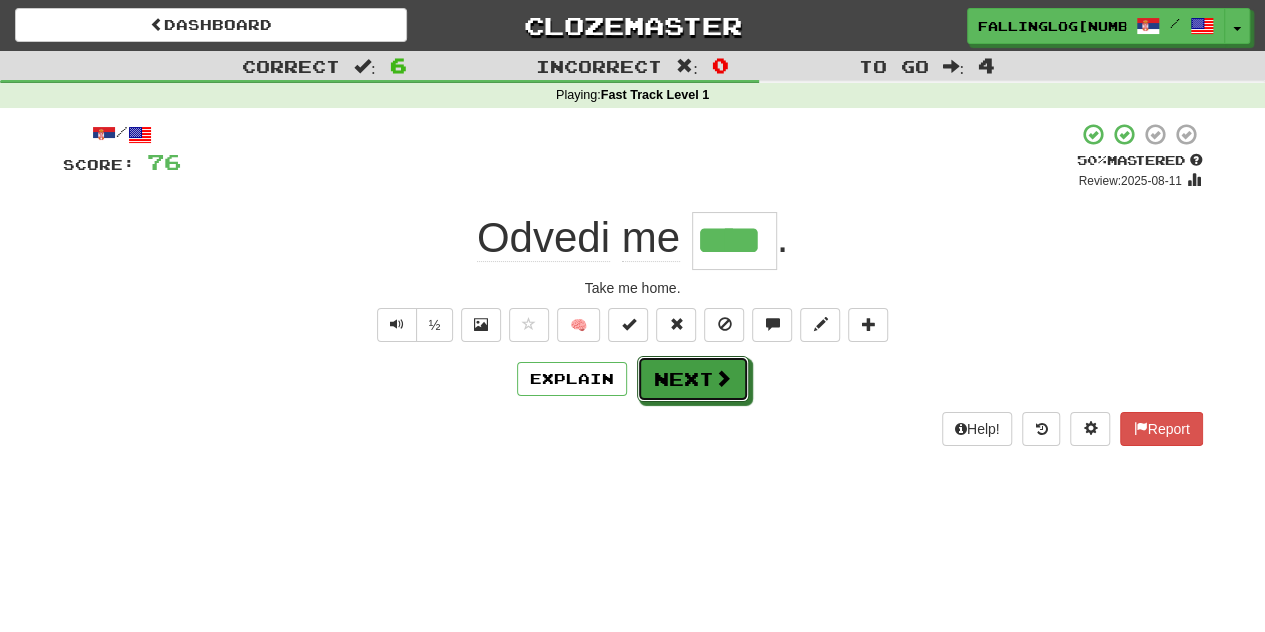 click on "Next" at bounding box center (693, 379) 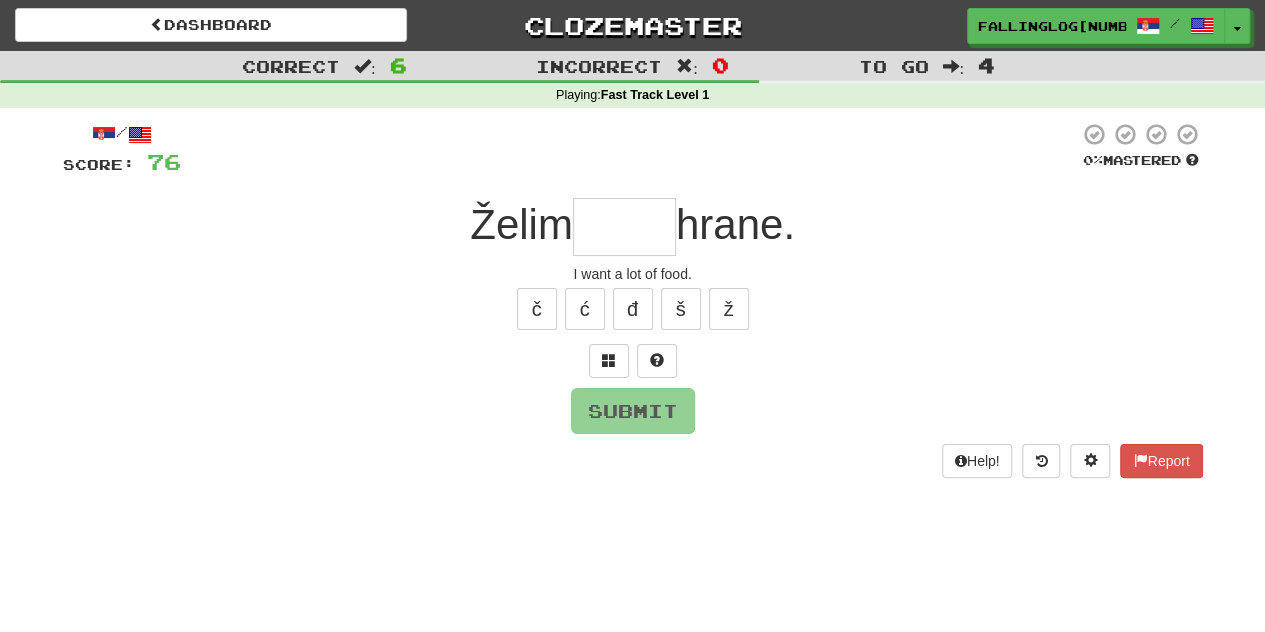 type on "*" 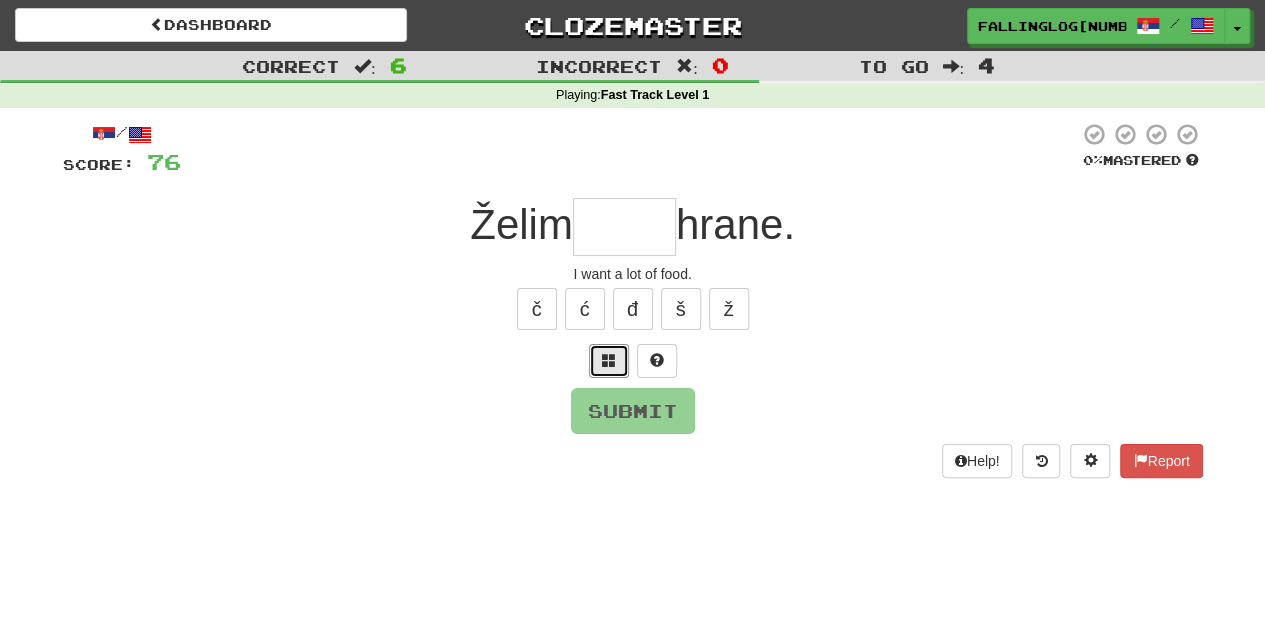 click at bounding box center [609, 360] 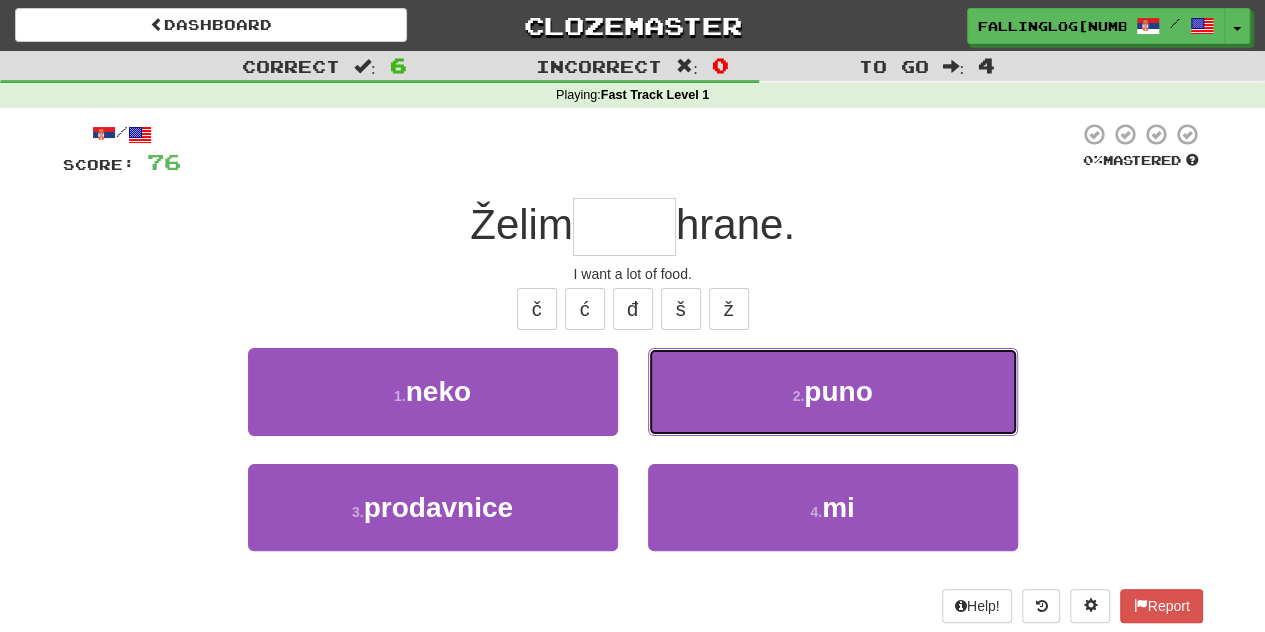 click on "2 .  puno" at bounding box center [833, 391] 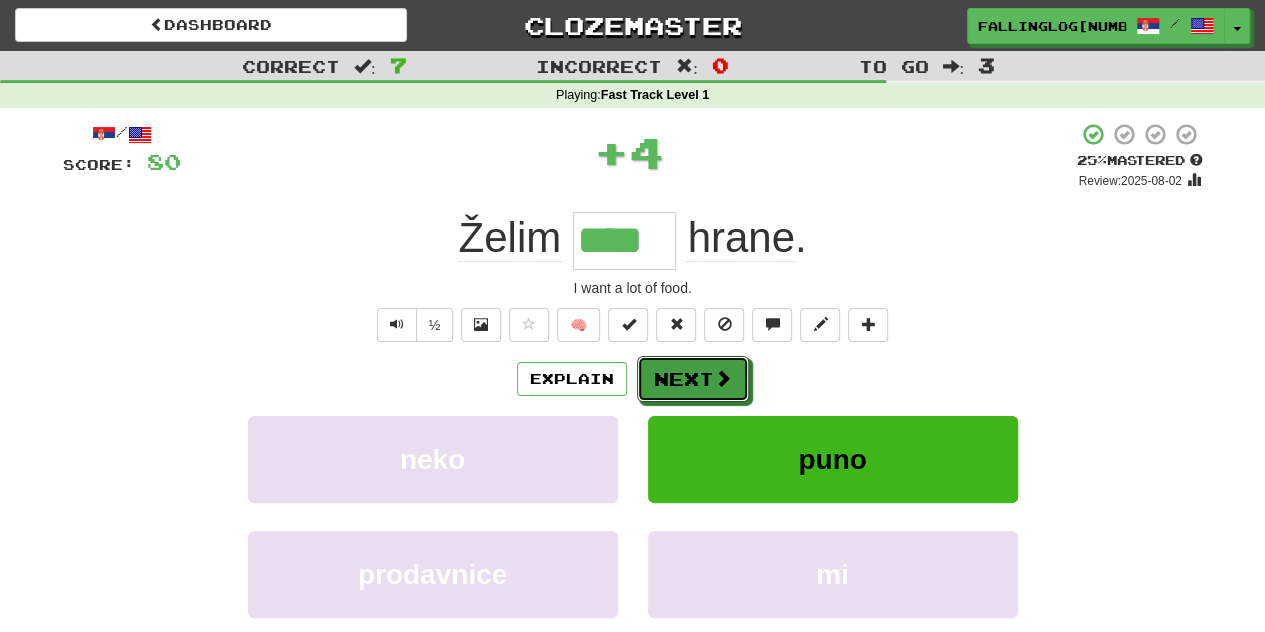 click at bounding box center [723, 378] 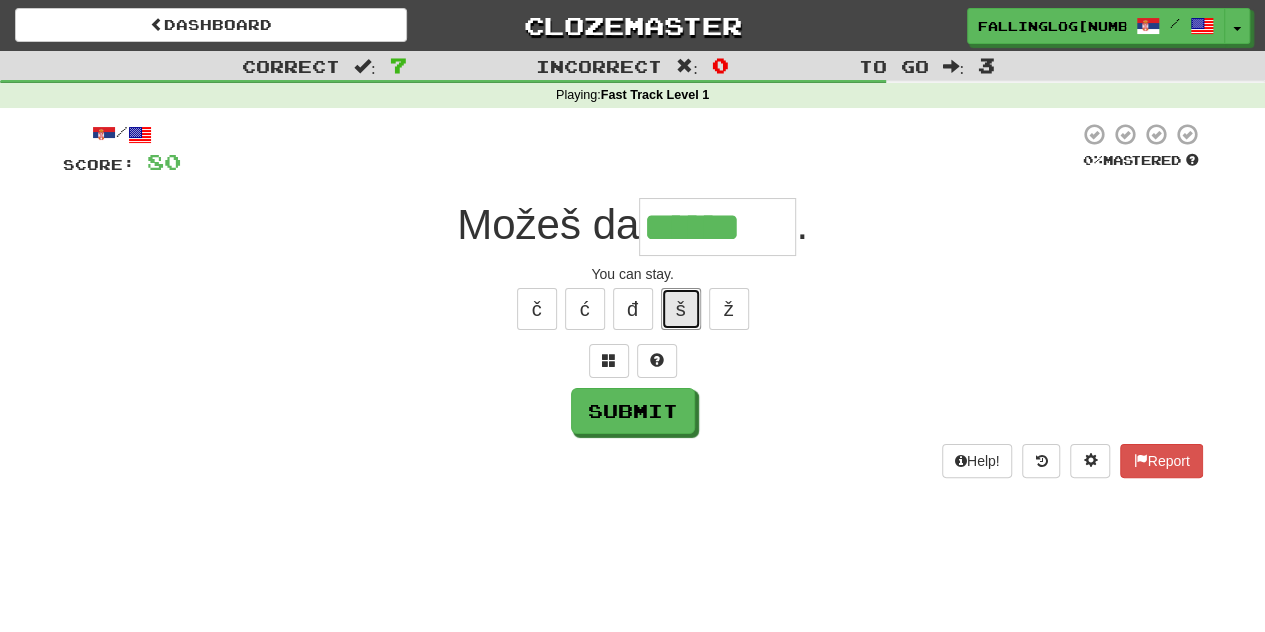 click on "š" at bounding box center (681, 309) 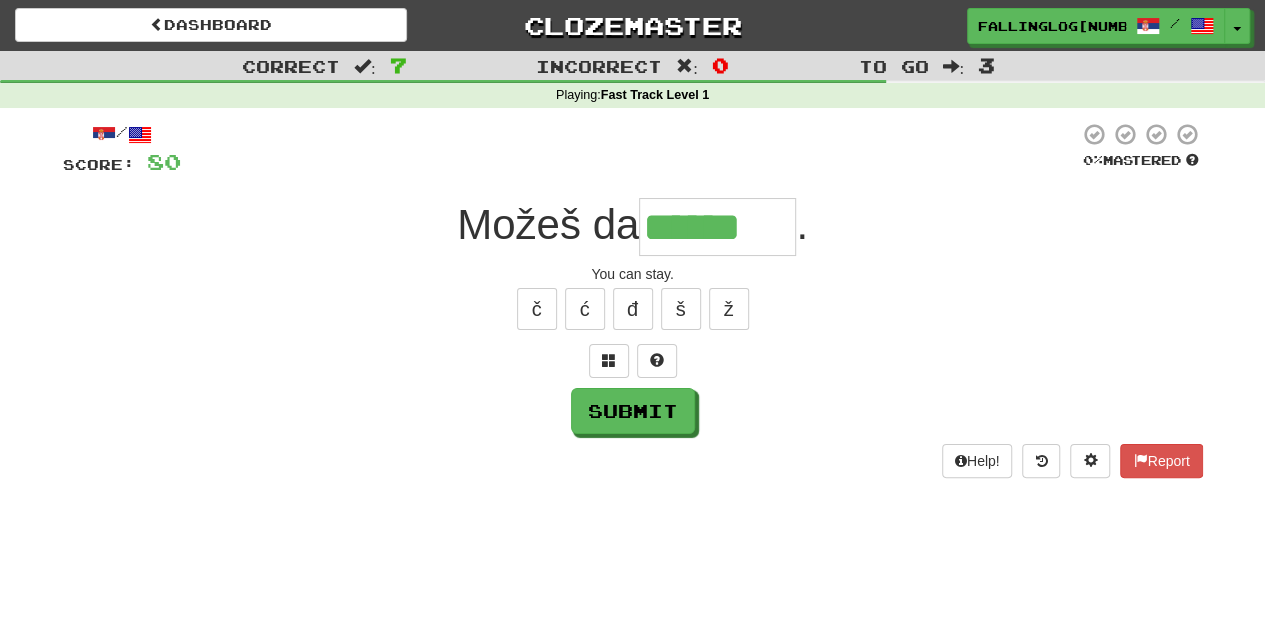 type on "*******" 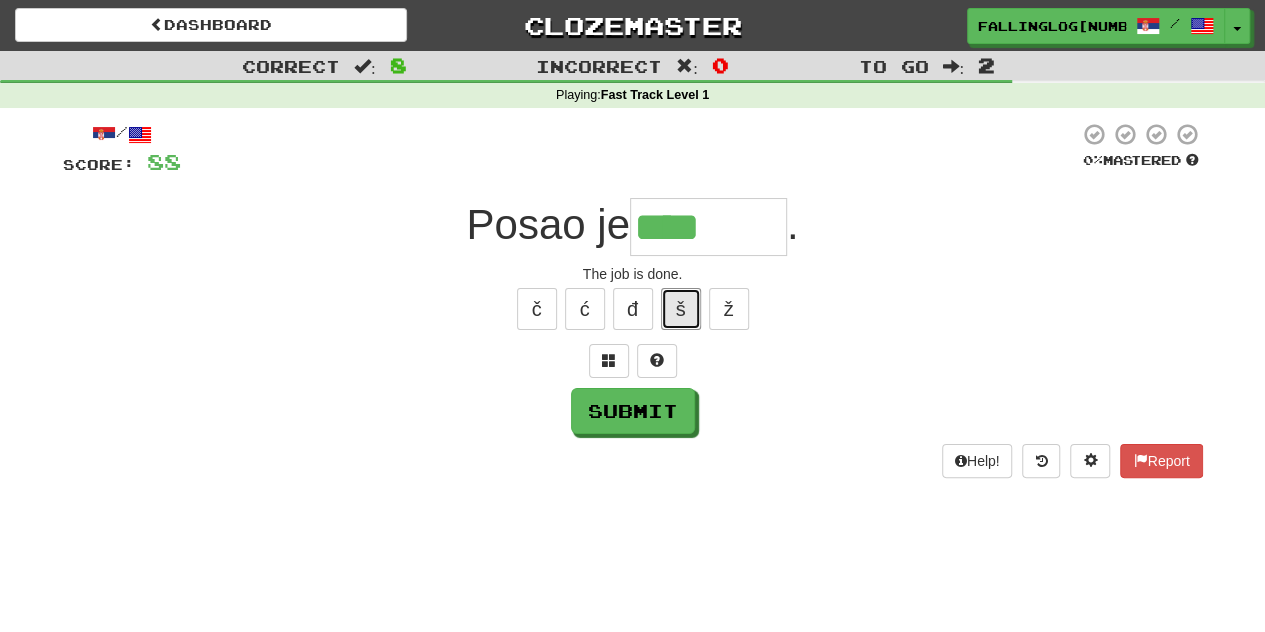 click on "š" at bounding box center (681, 309) 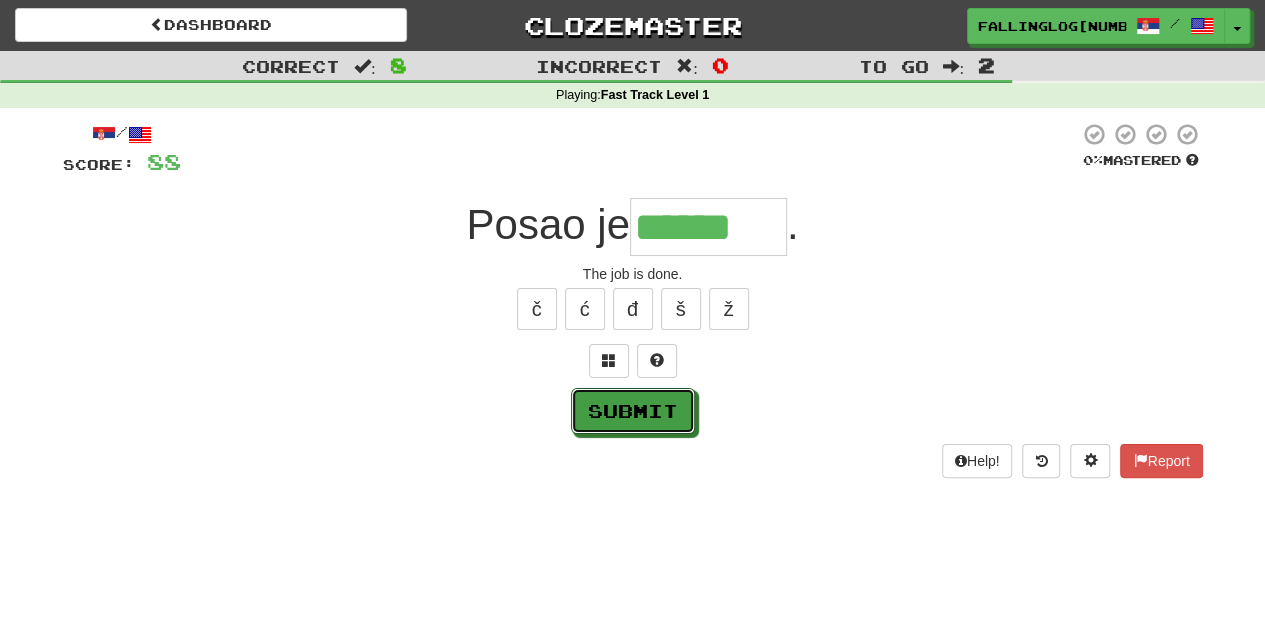click on "Submit" at bounding box center [633, 411] 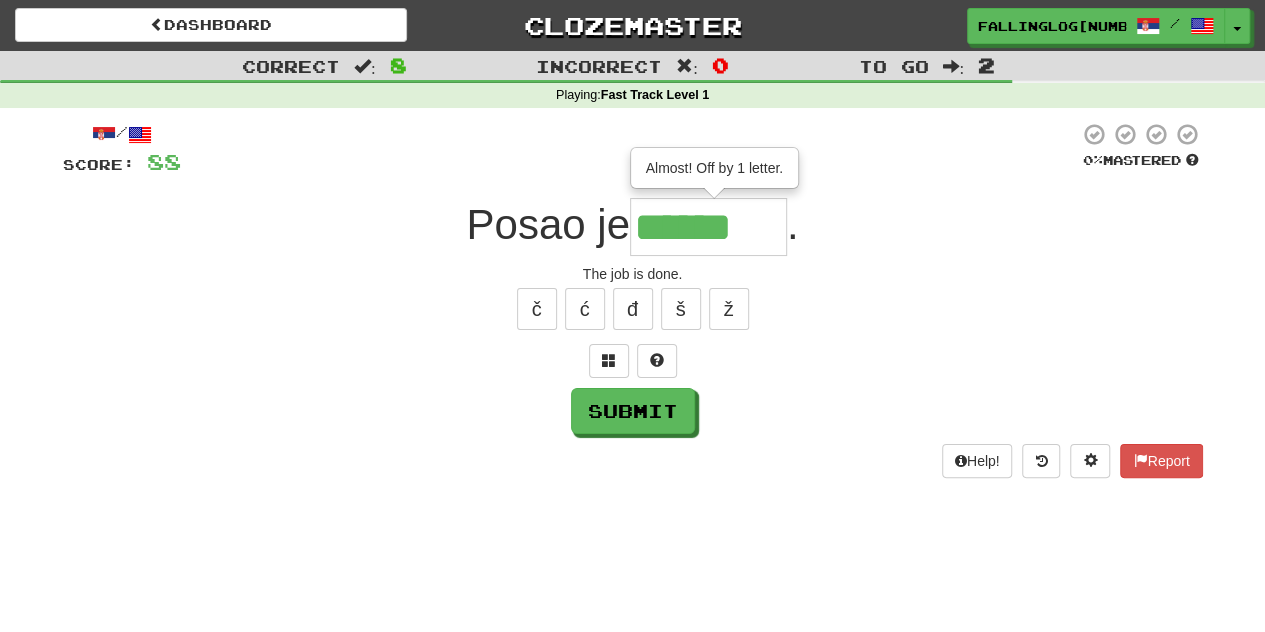 click on "******" at bounding box center (708, 227) 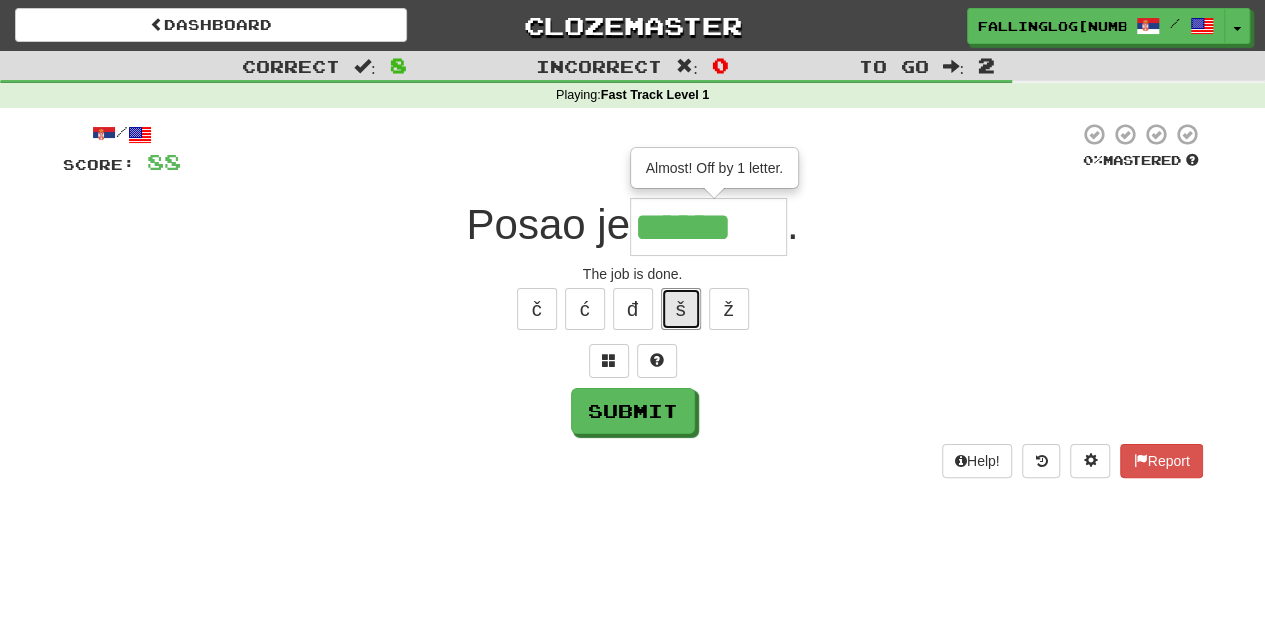 click on "š" at bounding box center (681, 309) 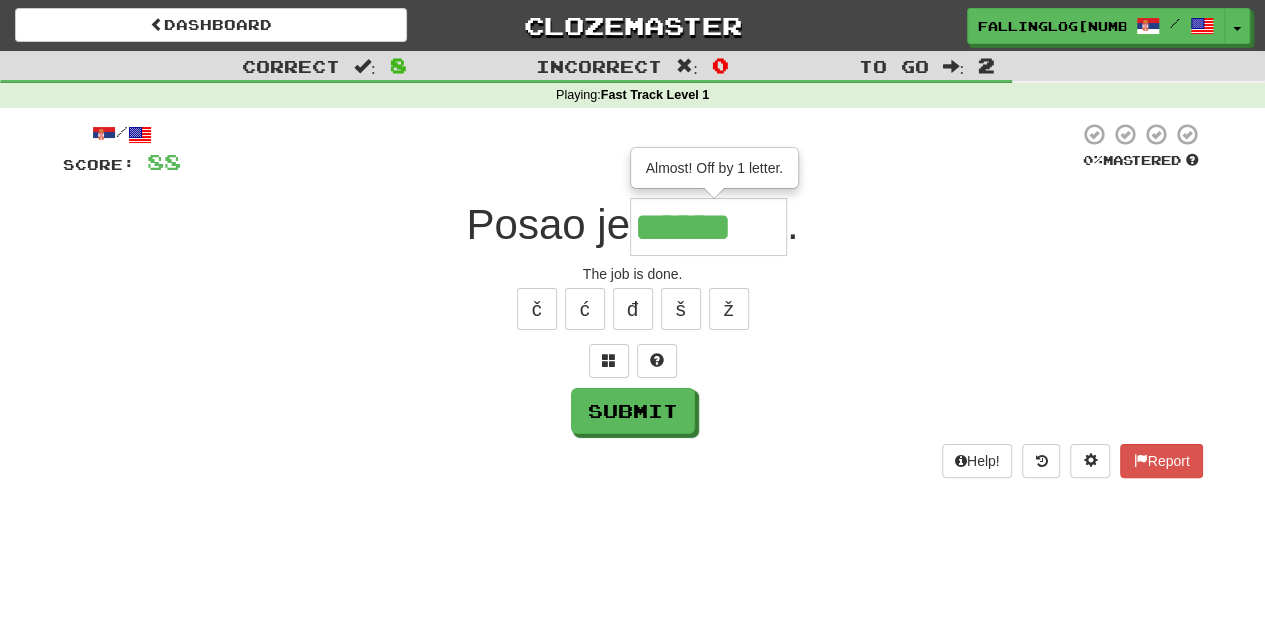 click on "The job is done." at bounding box center (633, 274) 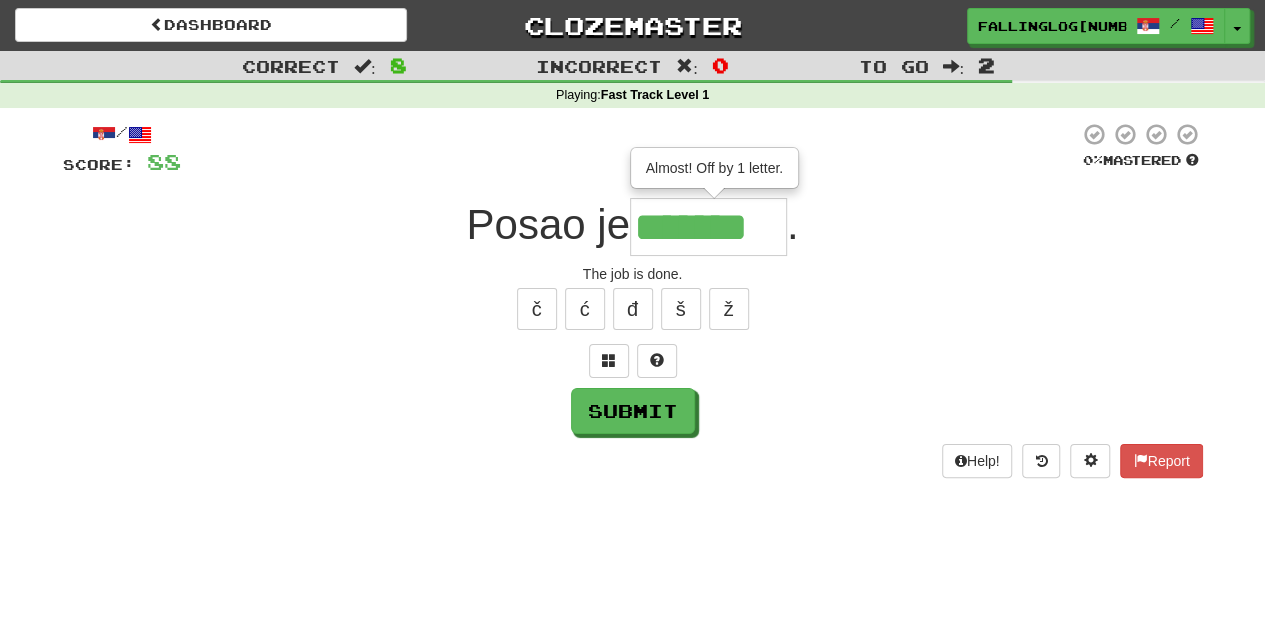 type on "*******" 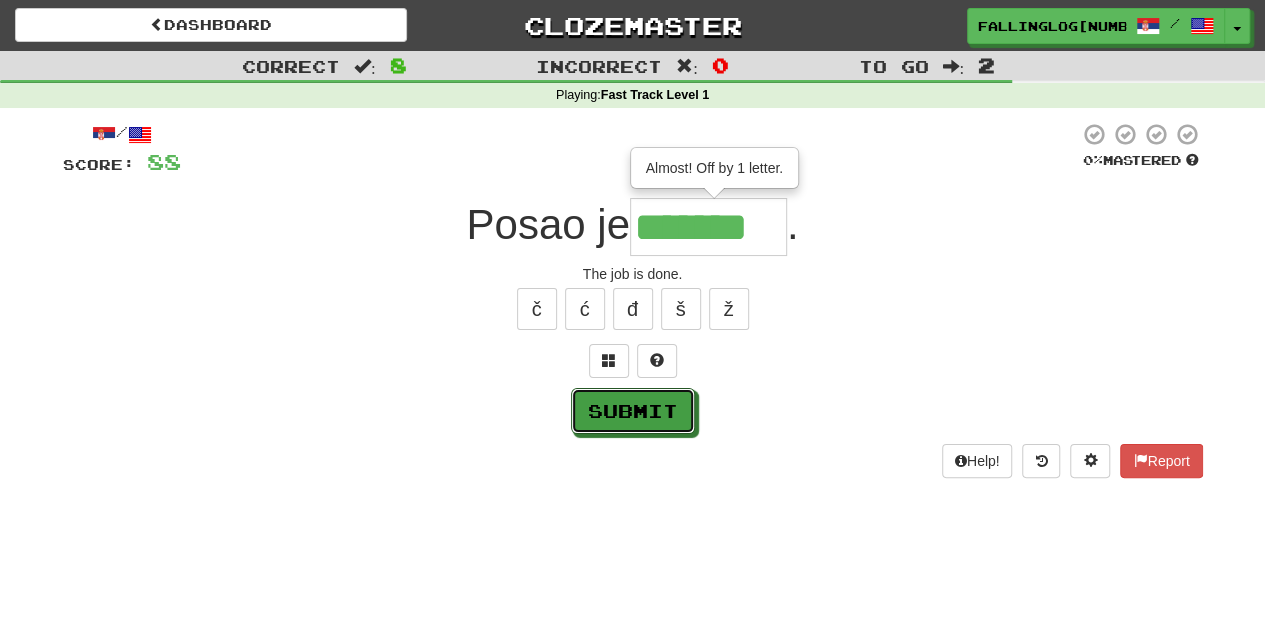 click on "Submit" at bounding box center (633, 411) 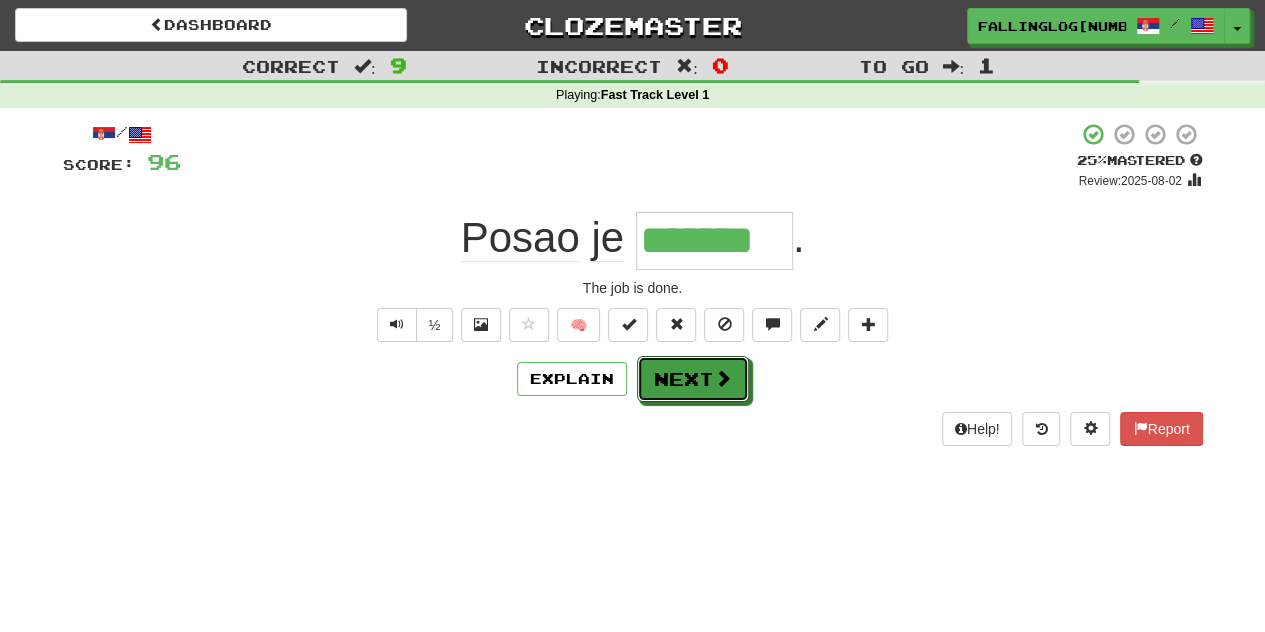click on "Next" at bounding box center (693, 379) 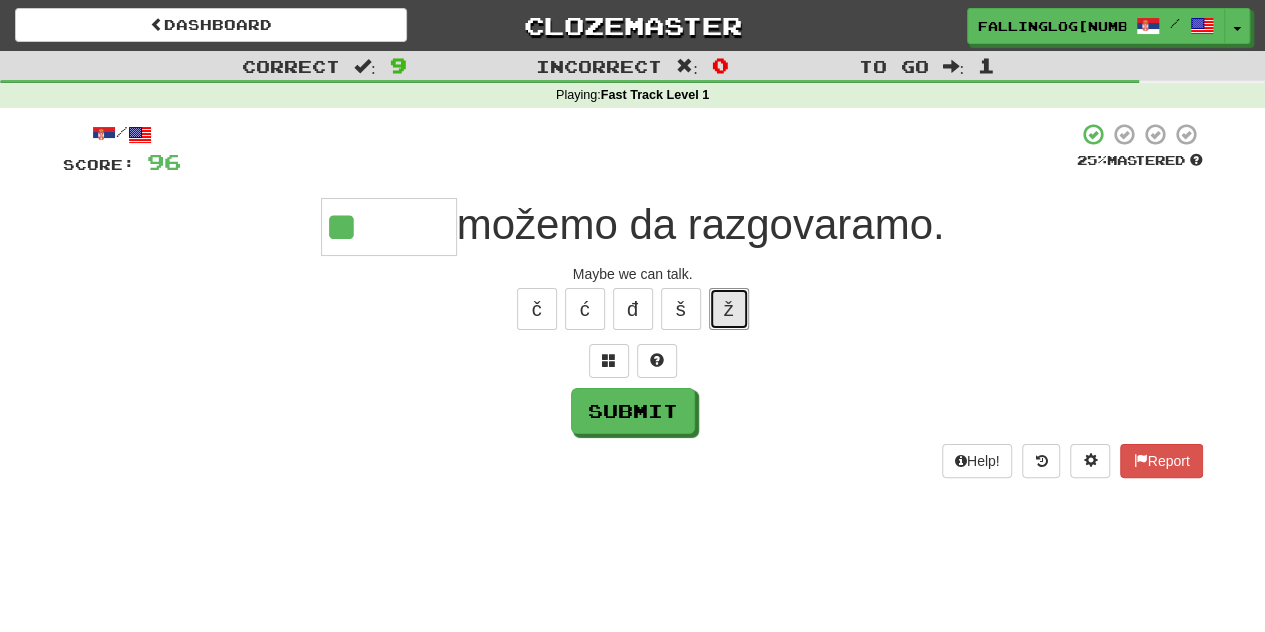 click on "ž" at bounding box center [729, 309] 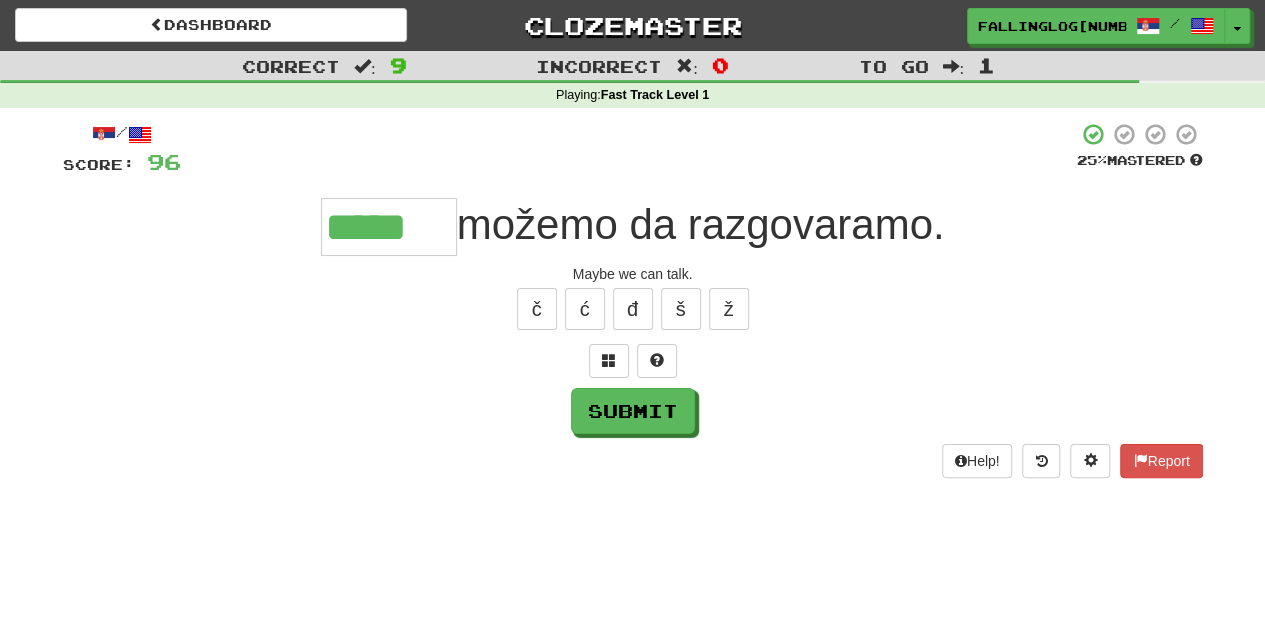 type on "*****" 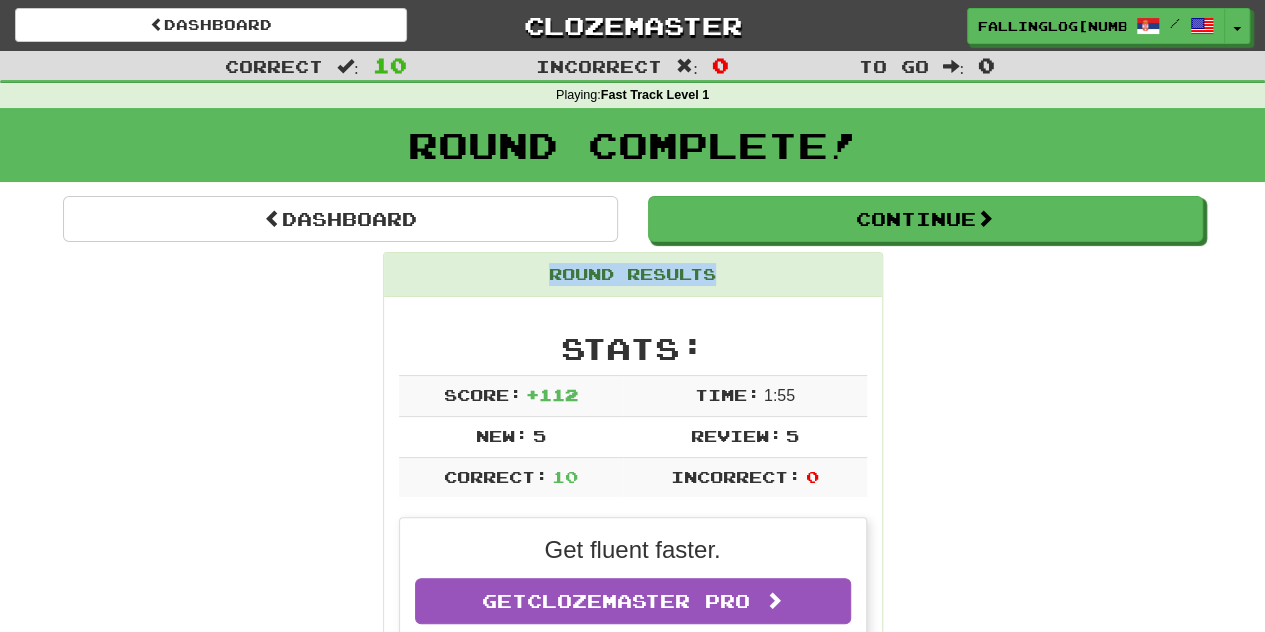 drag, startPoint x: 758, startPoint y: 280, endPoint x: 771, endPoint y: 219, distance: 62.369865 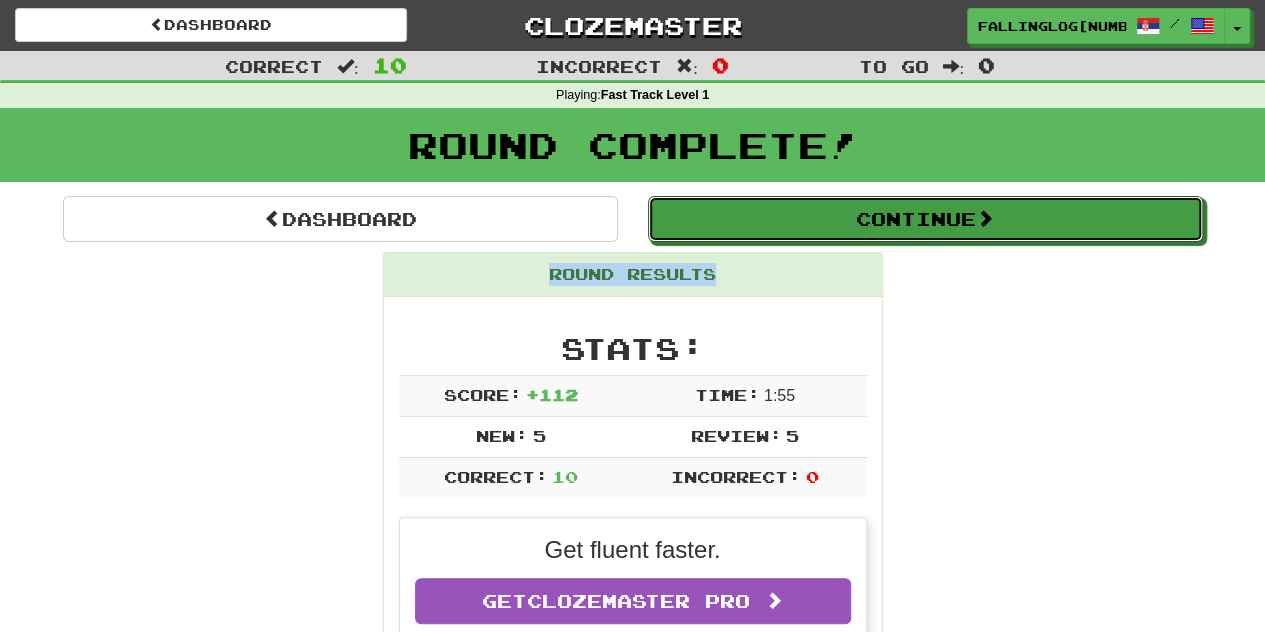 click on "Continue" at bounding box center (925, 219) 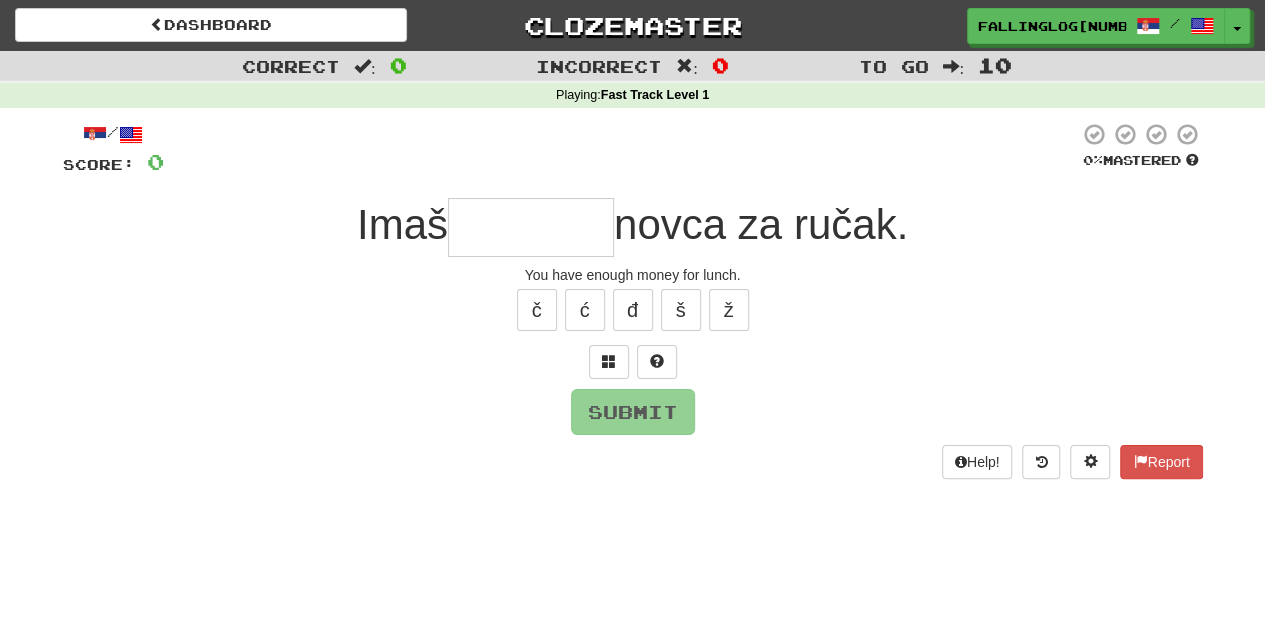 click on "Imaš   novca za ručak." at bounding box center [633, 227] 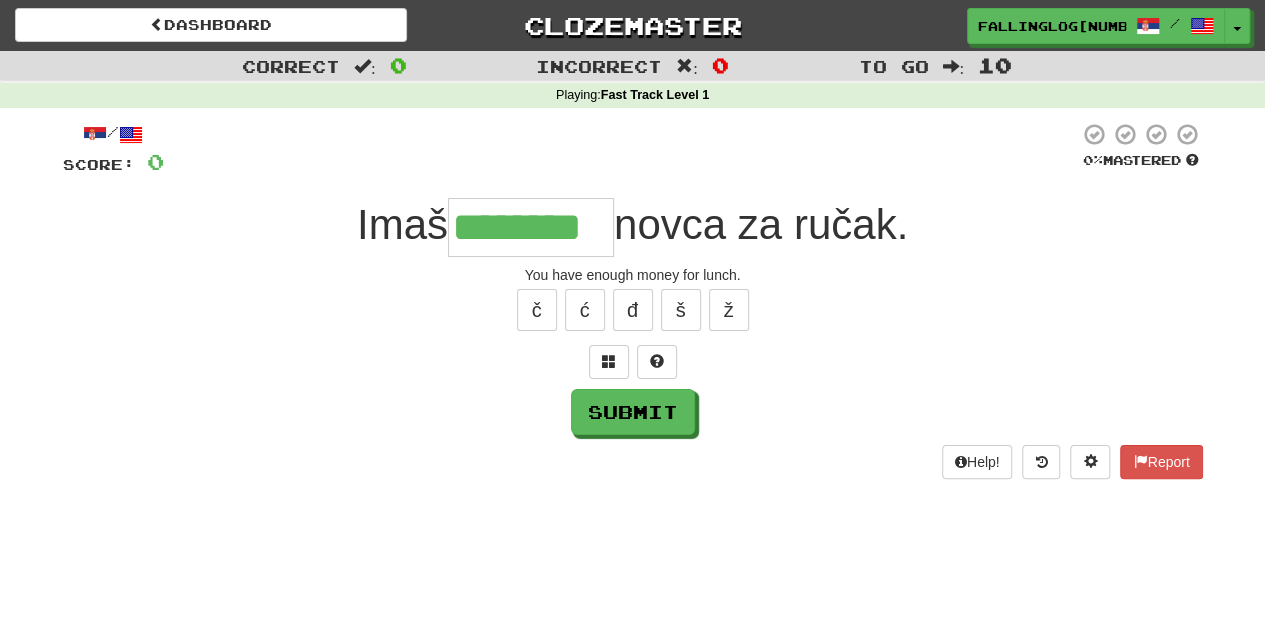 type on "********" 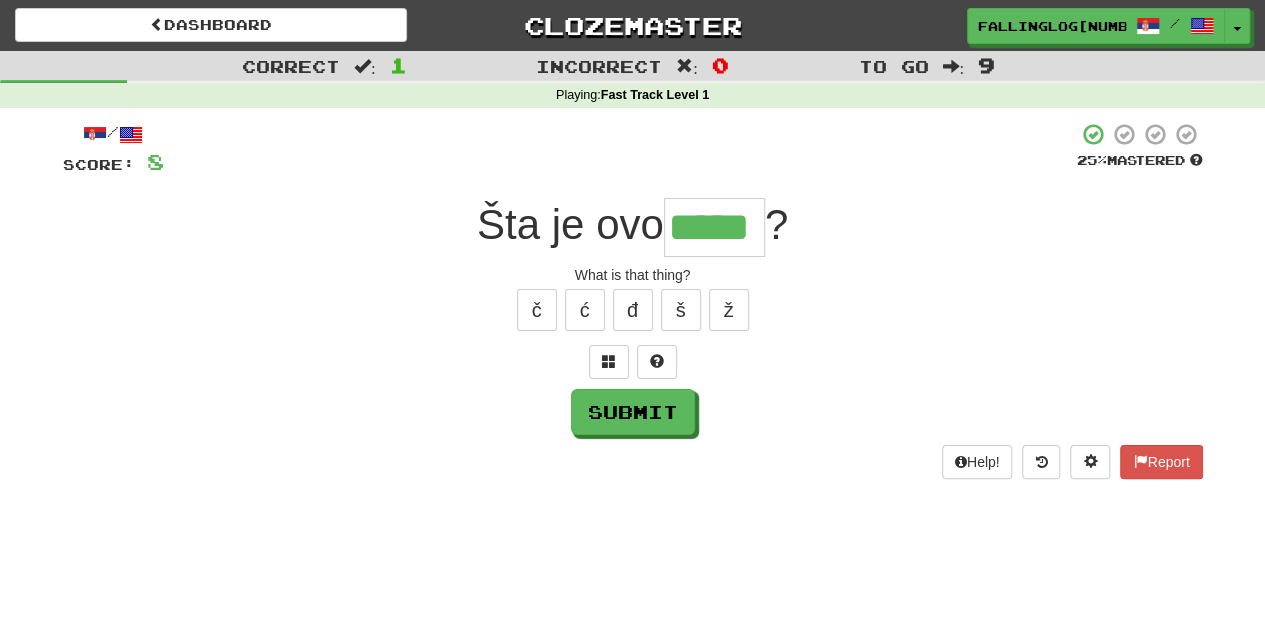 type on "*****" 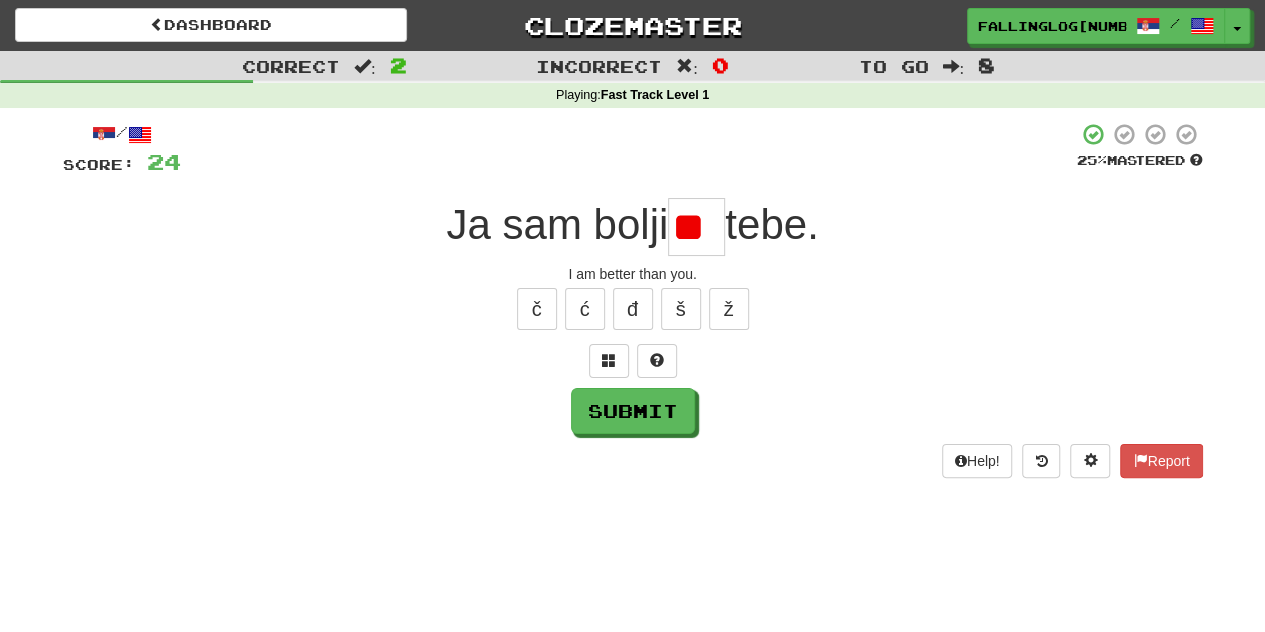 scroll, scrollTop: 0, scrollLeft: 0, axis: both 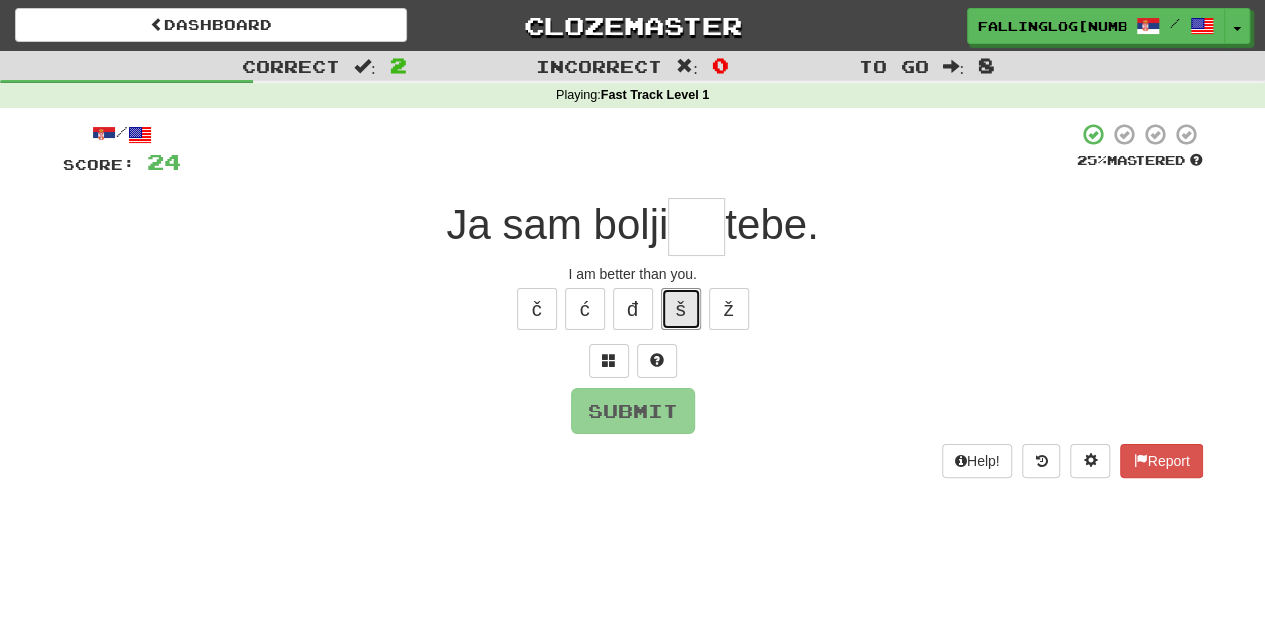 click on "š" at bounding box center [681, 309] 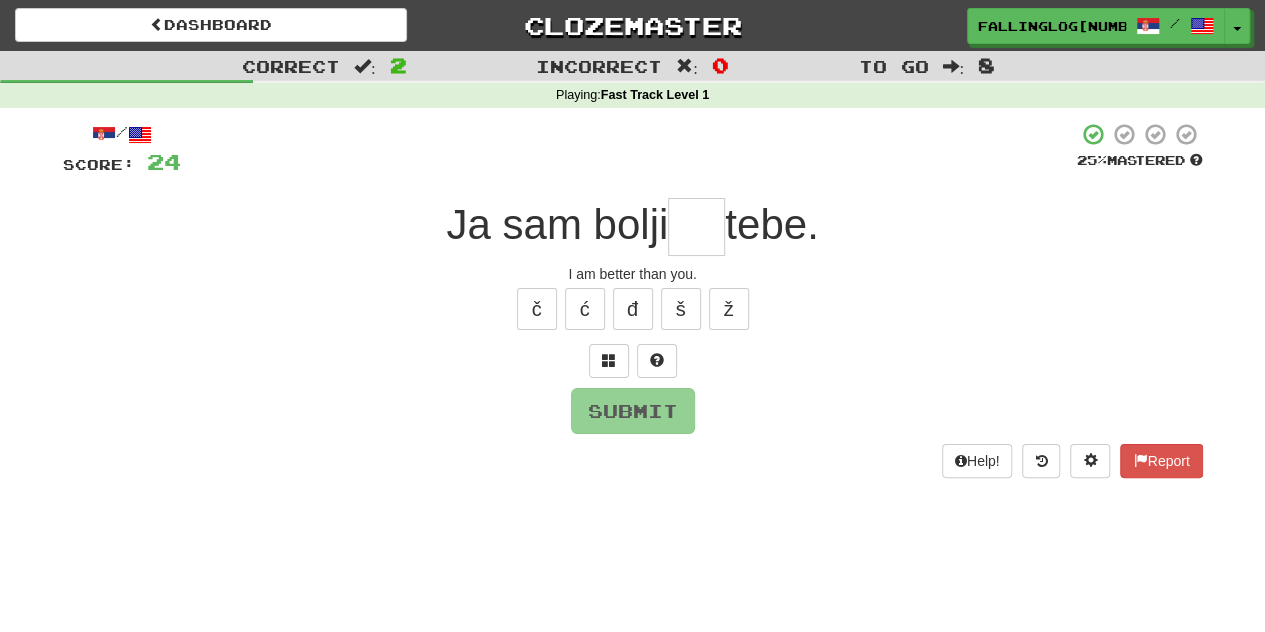 type on "*" 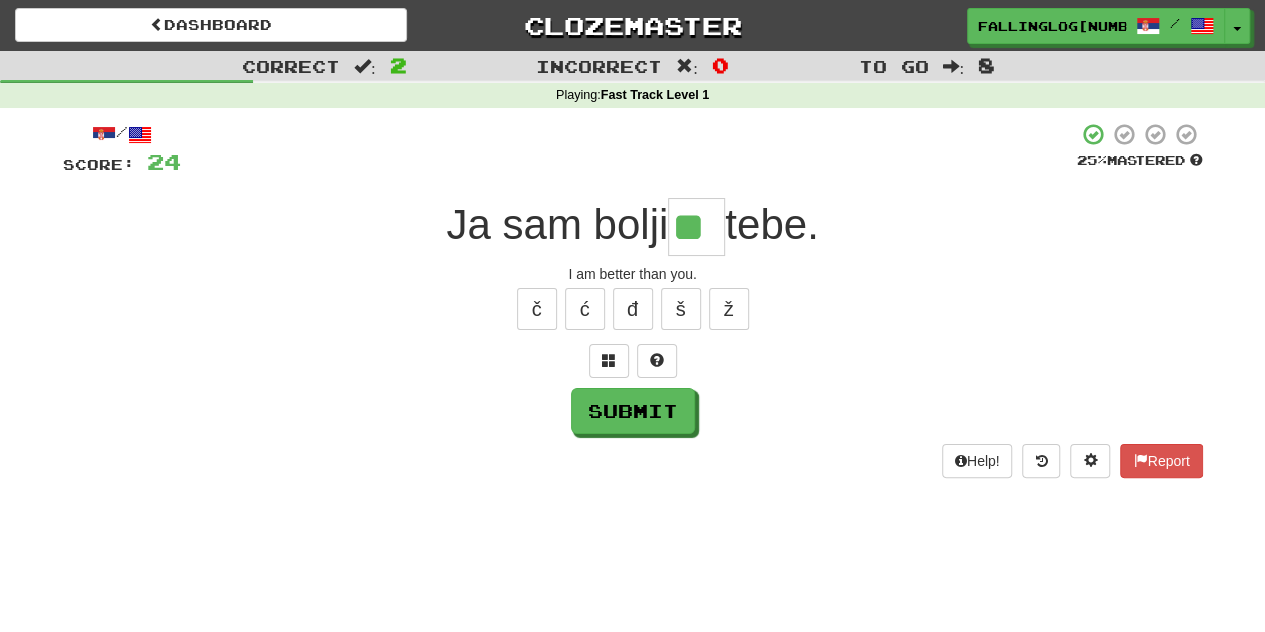 type on "**" 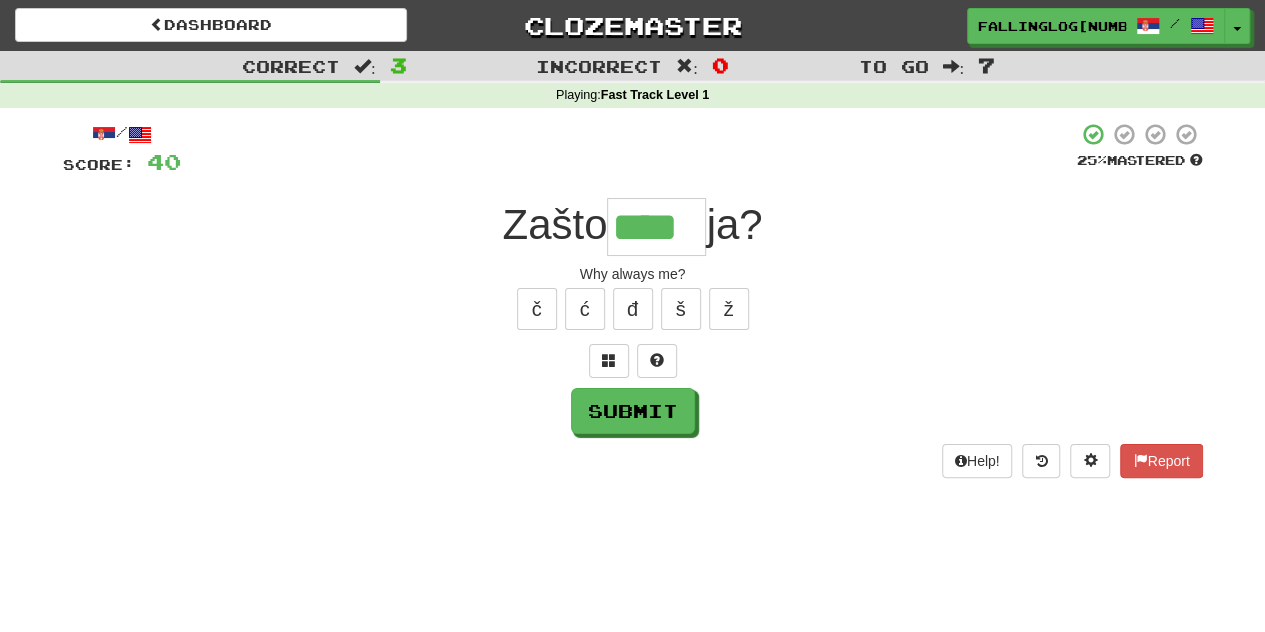 type on "****" 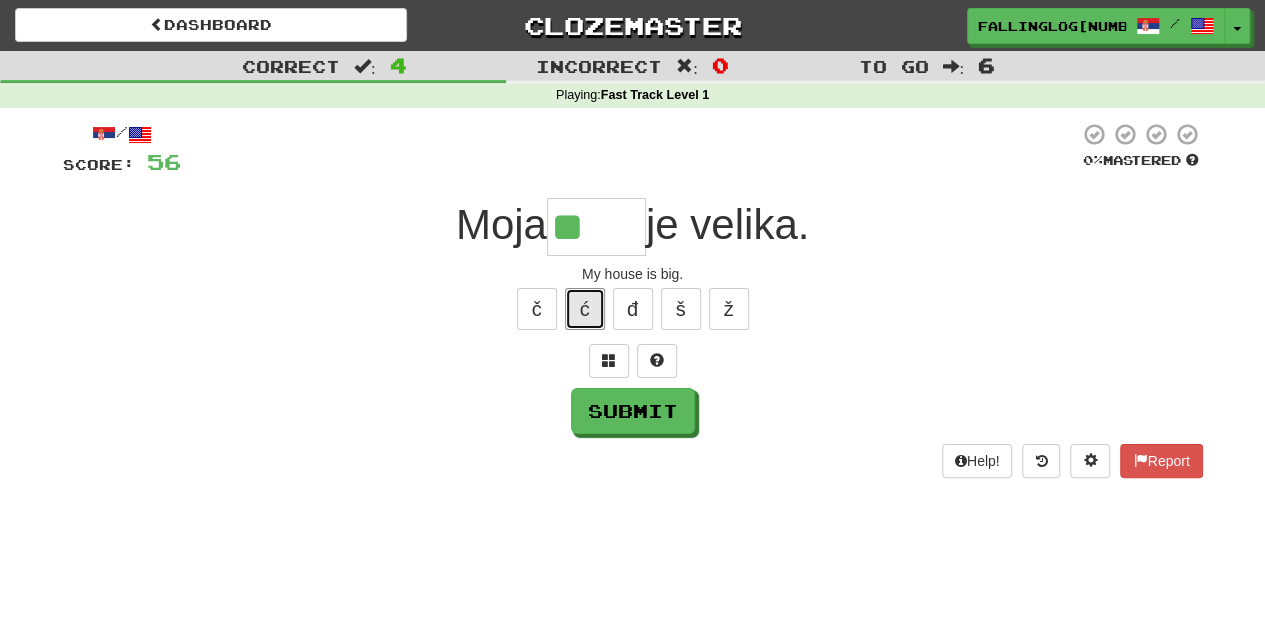click on "ć" at bounding box center [585, 309] 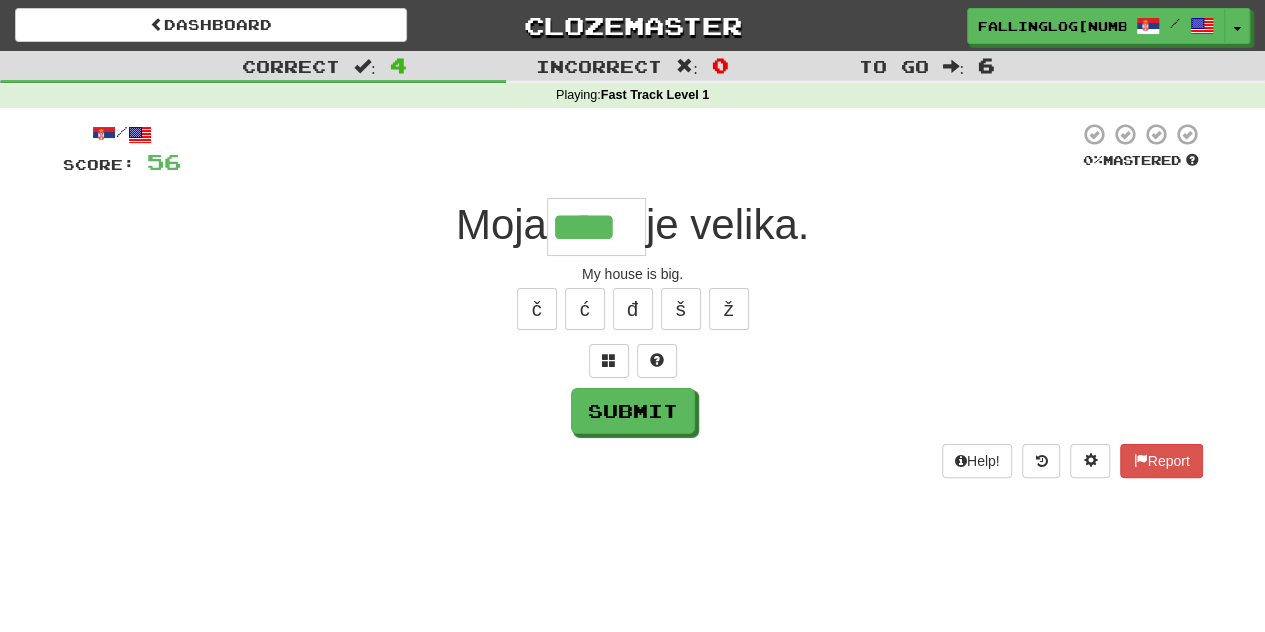 type on "****" 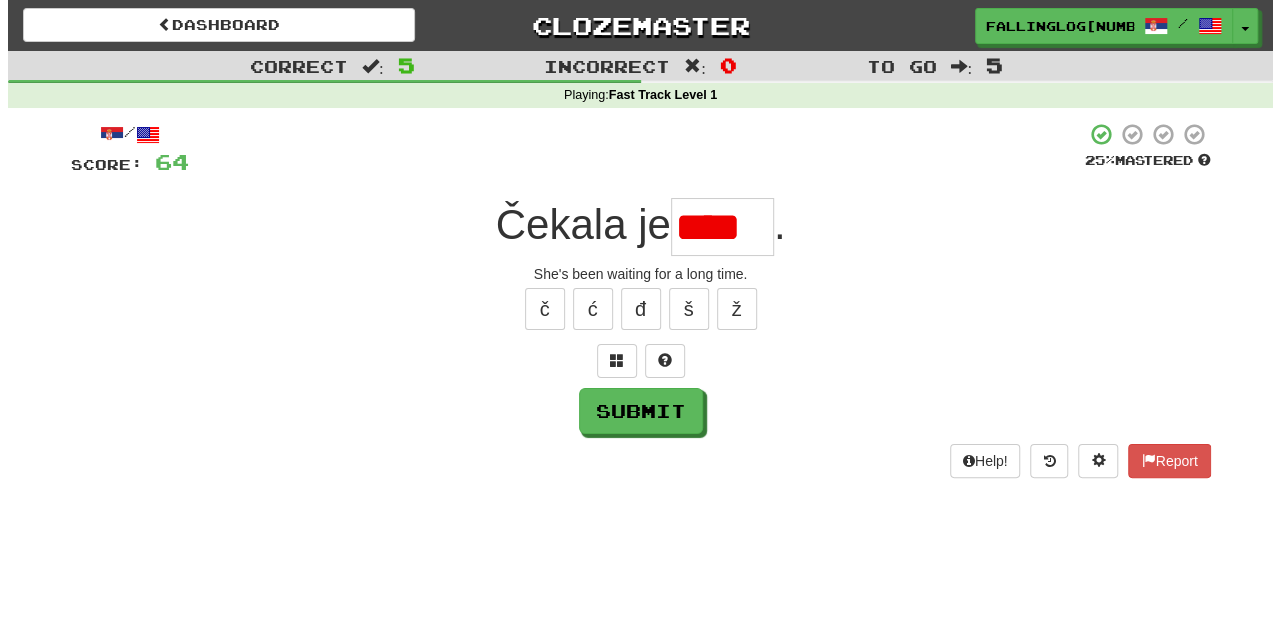 scroll, scrollTop: 0, scrollLeft: 0, axis: both 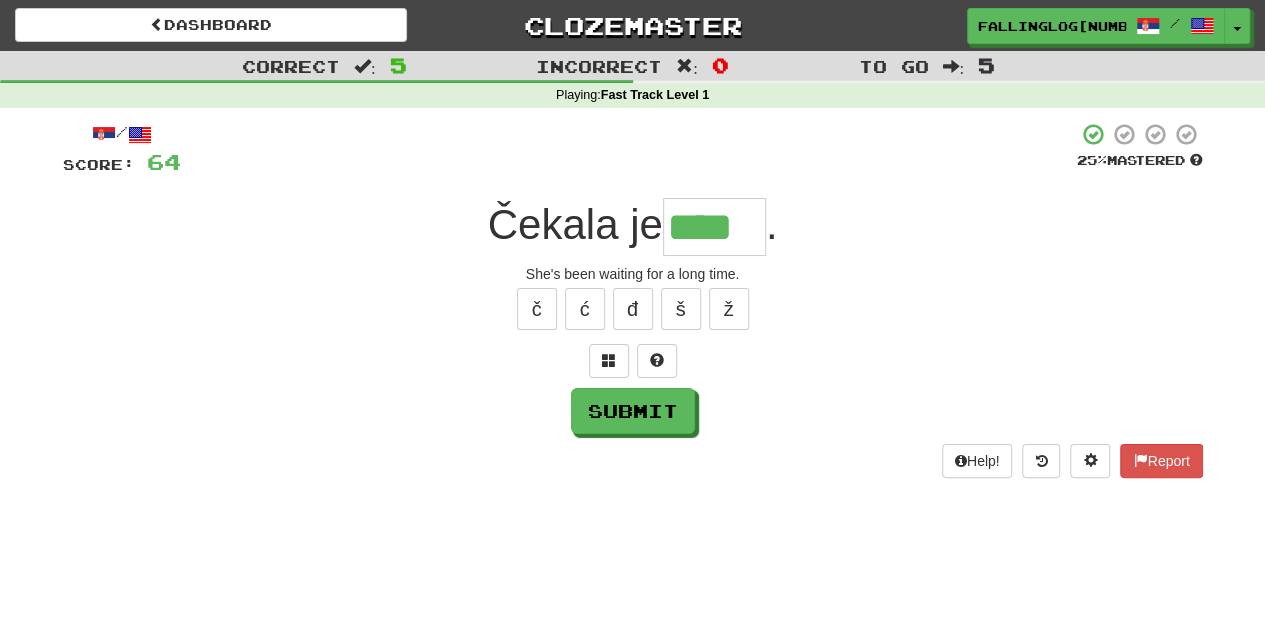 type on "****" 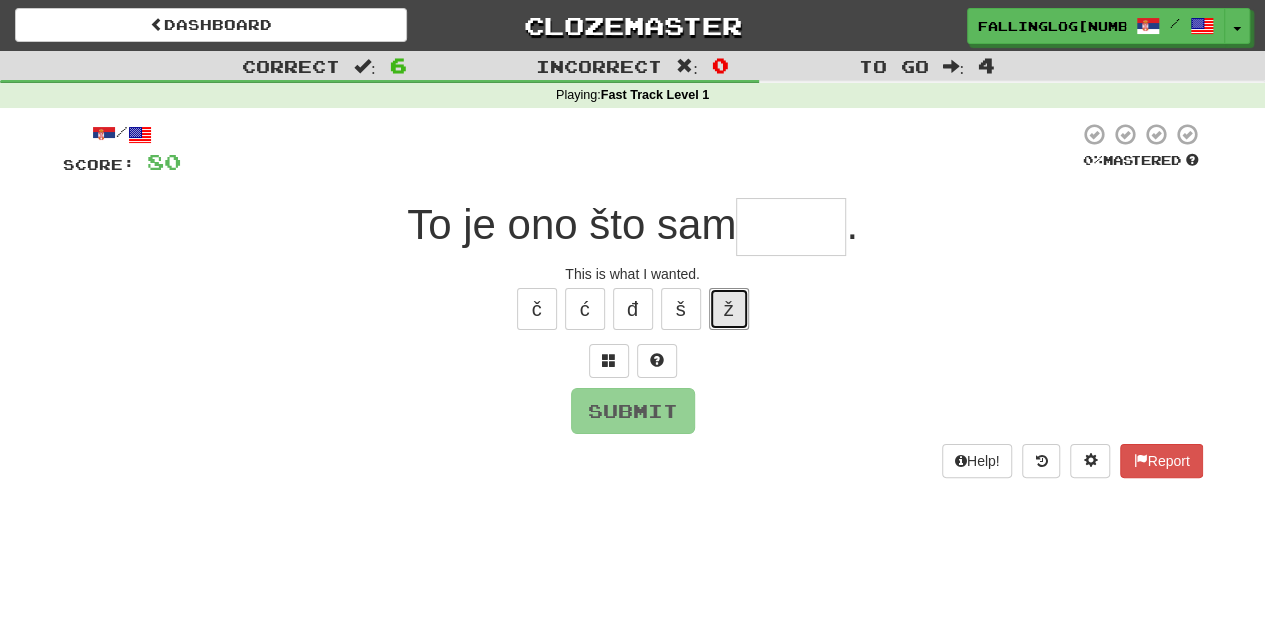 click on "ž" at bounding box center [729, 309] 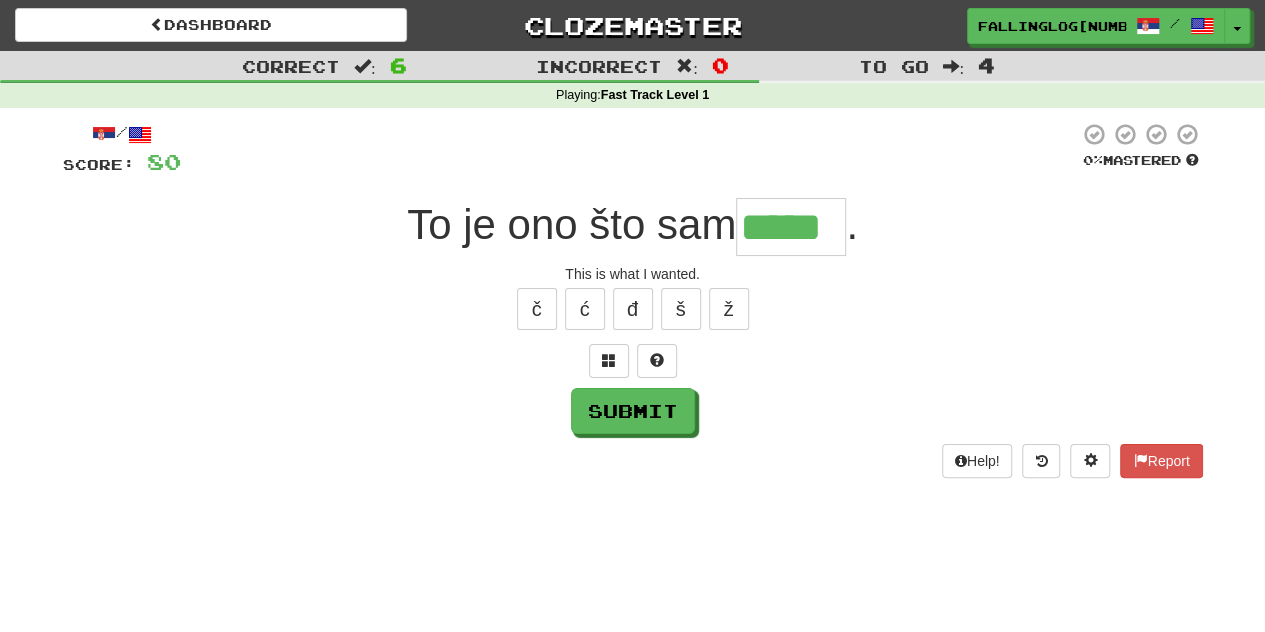 type on "*****" 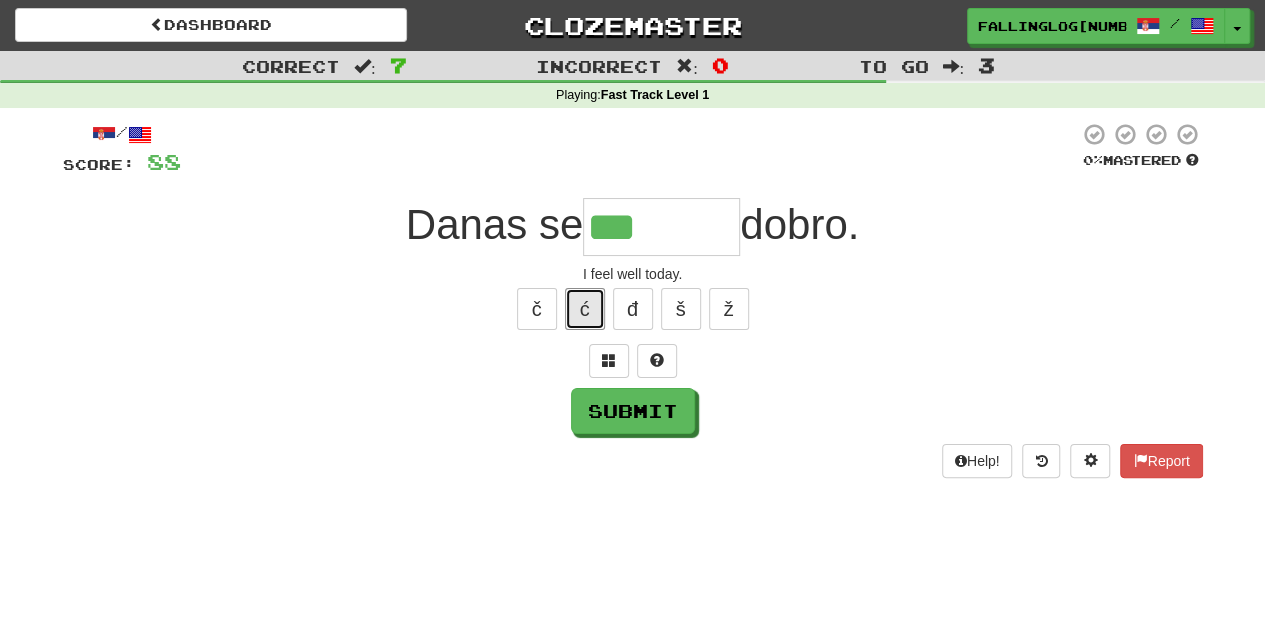 click on "ć" at bounding box center [585, 309] 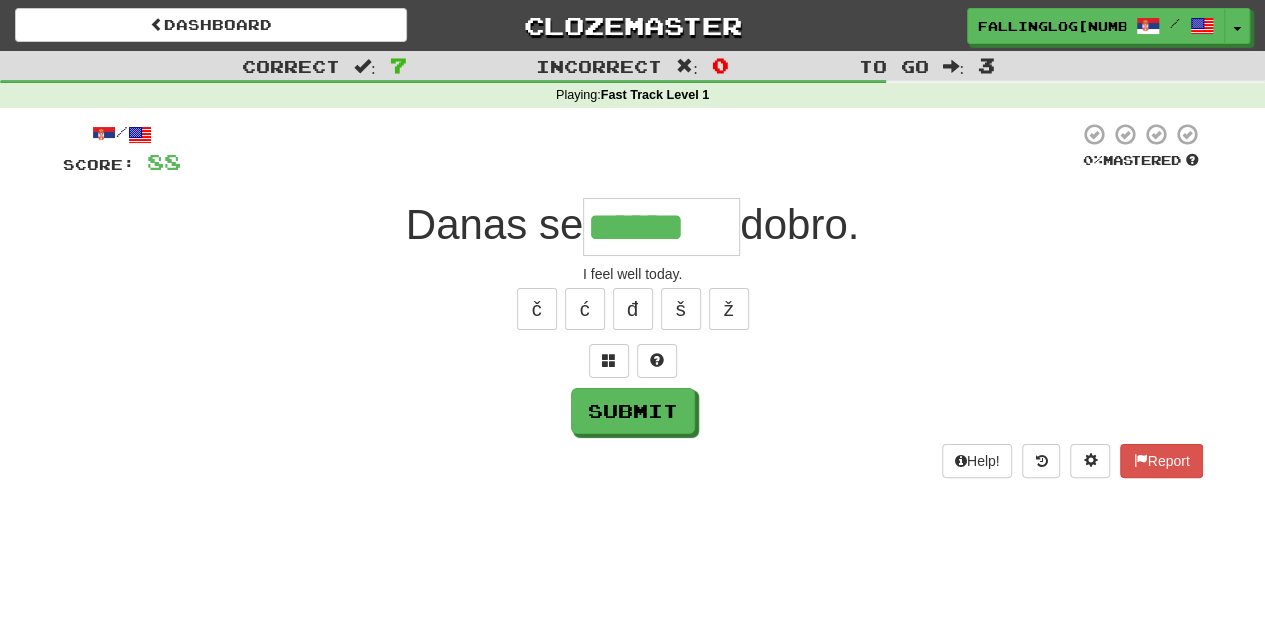 type on "******" 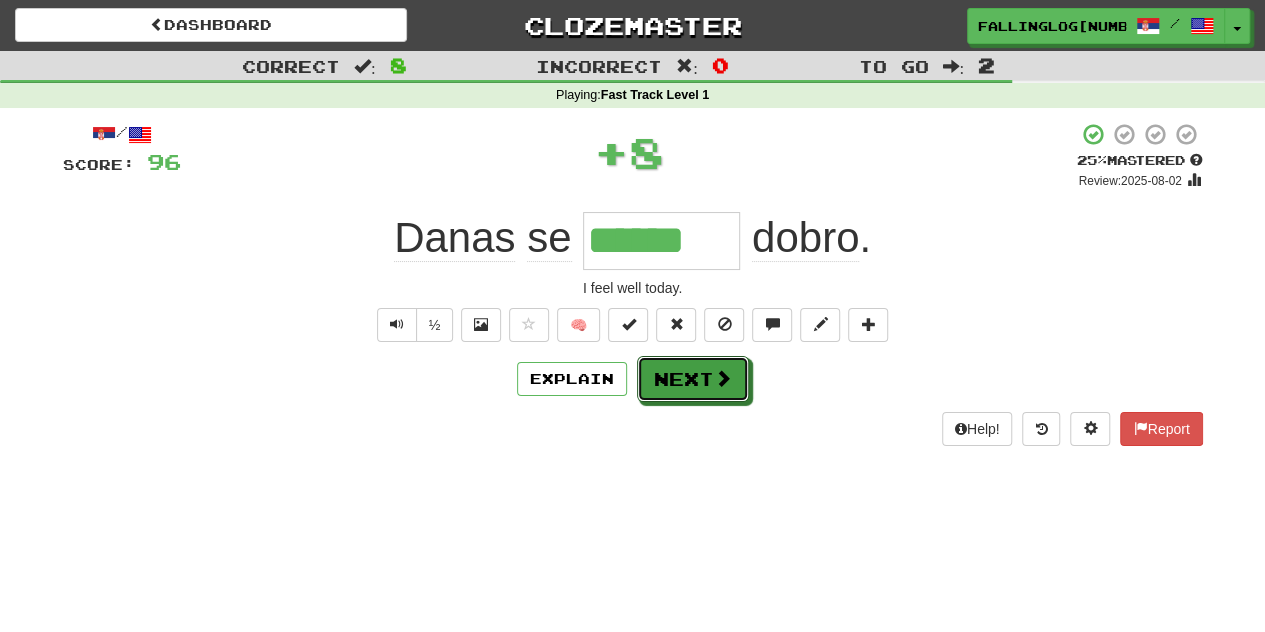 click on "Next" at bounding box center (693, 379) 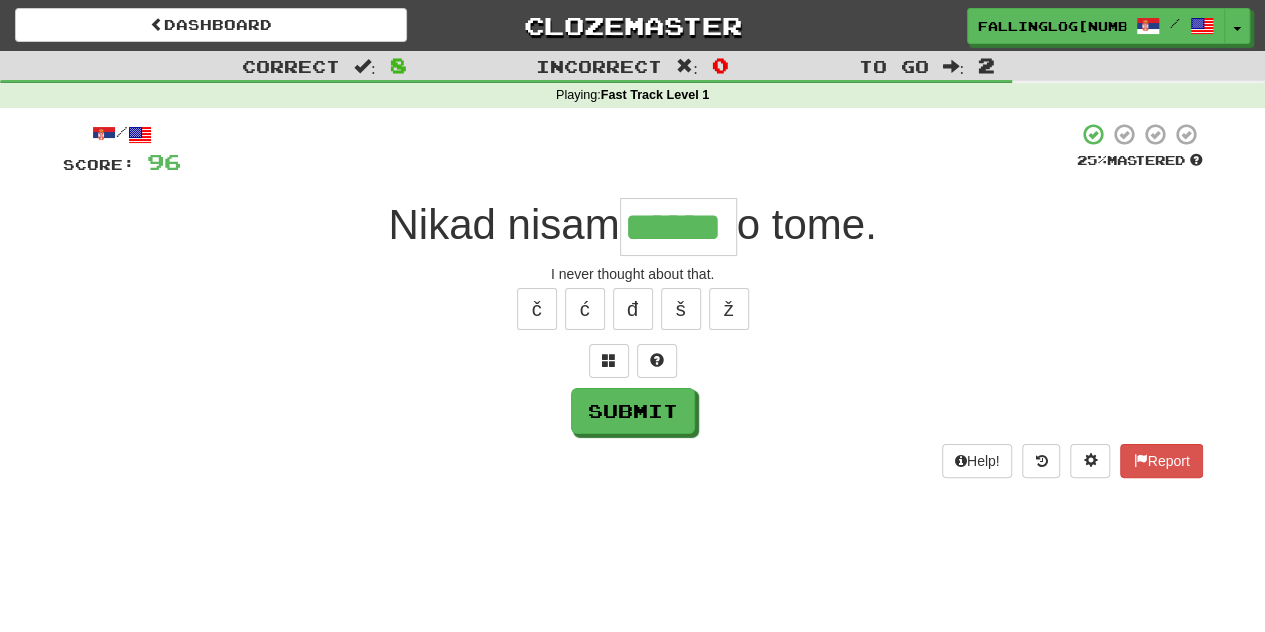 type on "******" 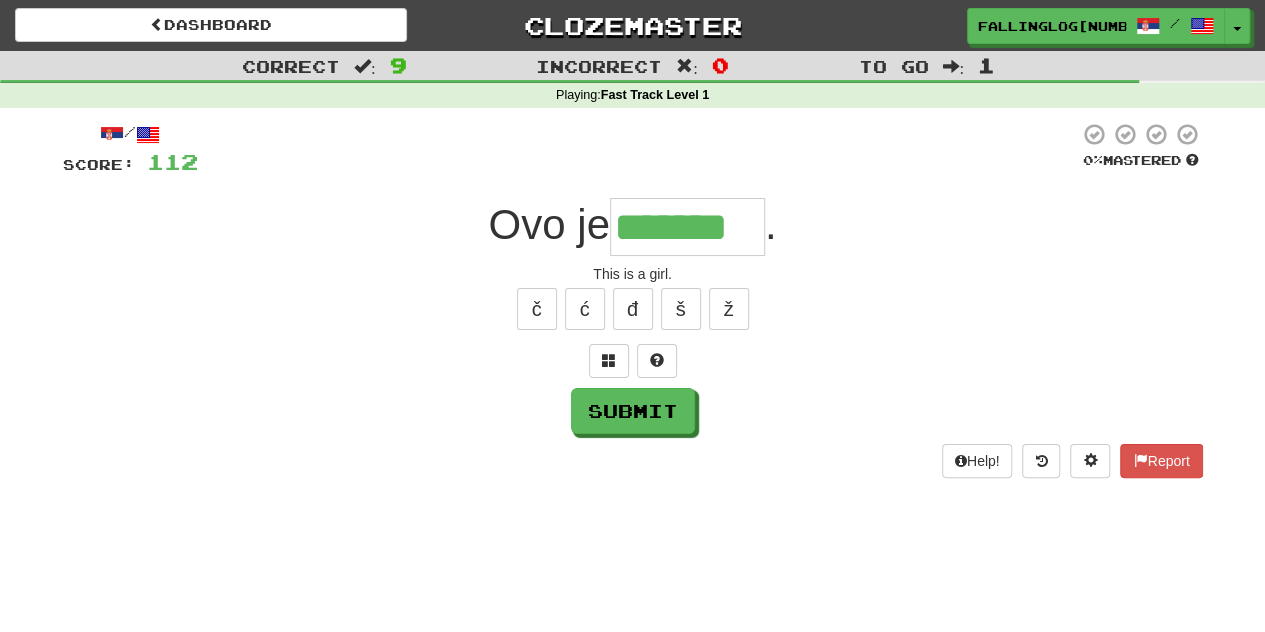 type on "*******" 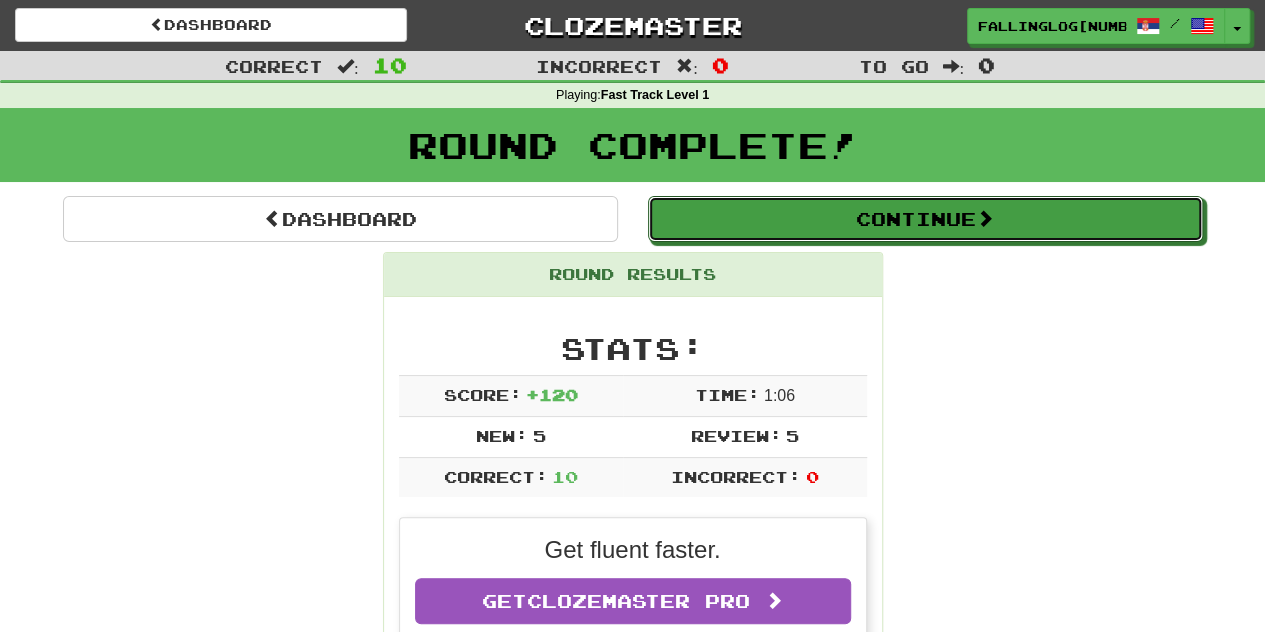 click on "Continue" at bounding box center [925, 219] 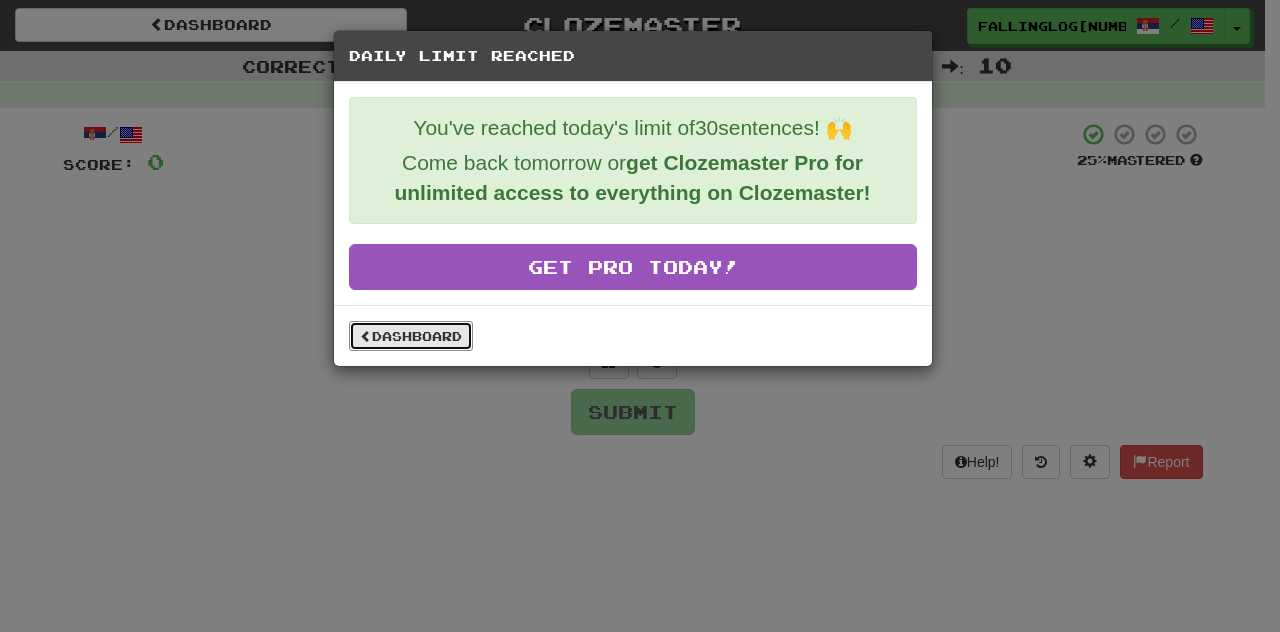 click on "Dashboard" at bounding box center (411, 336) 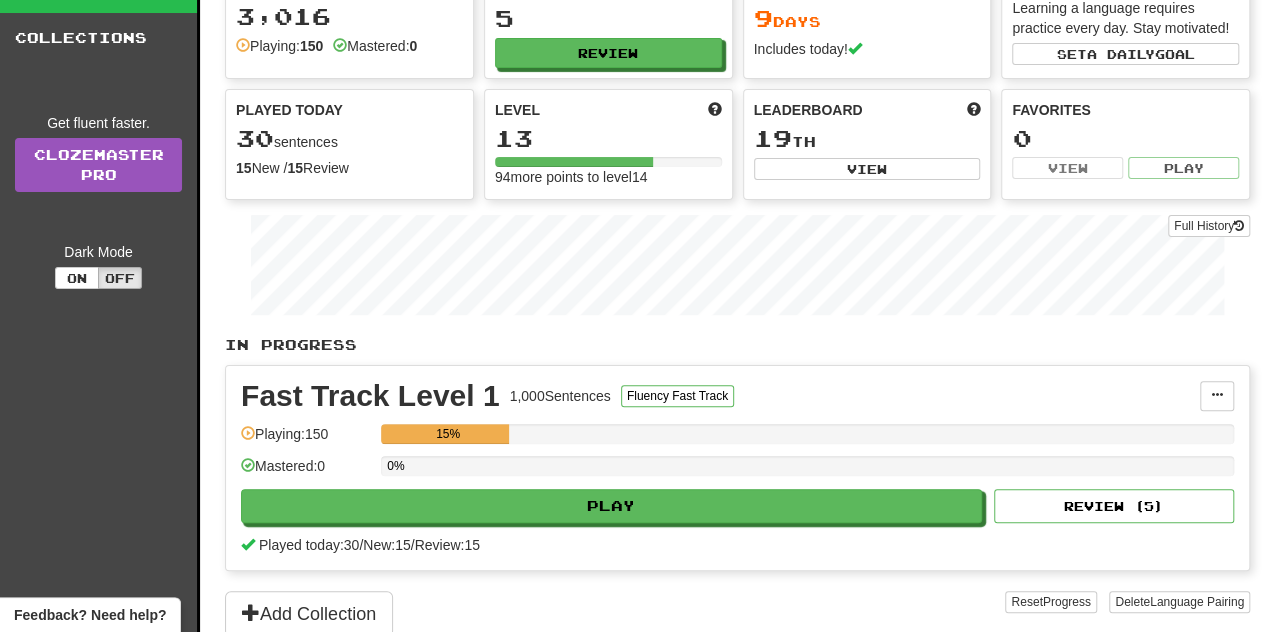 scroll, scrollTop: 0, scrollLeft: 0, axis: both 